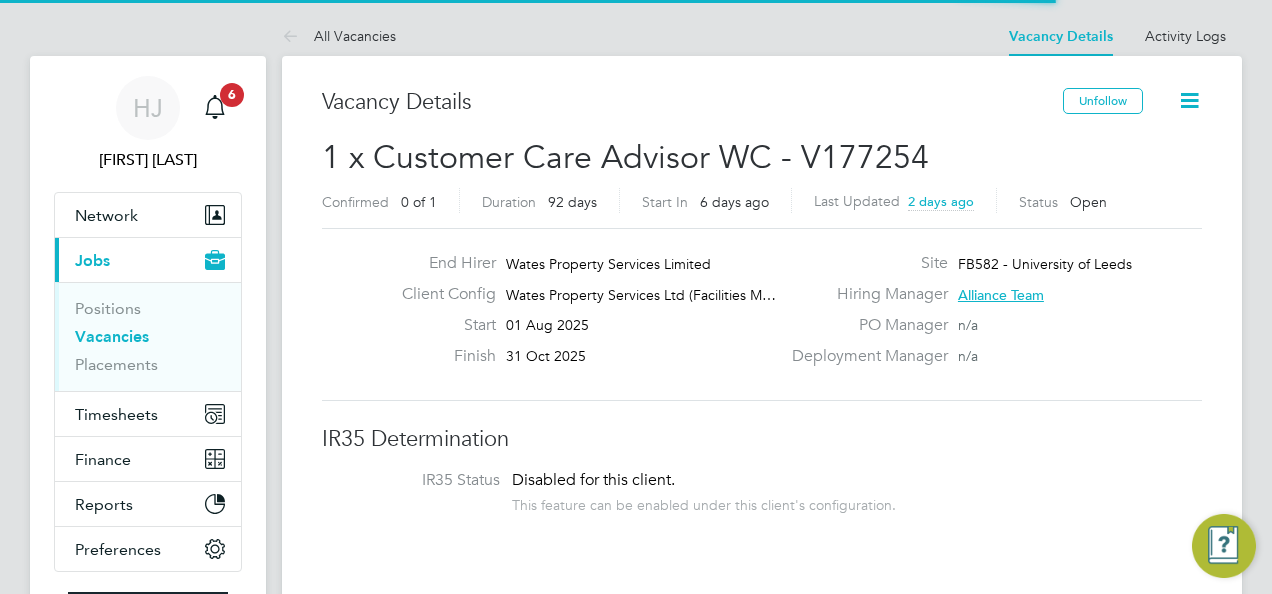 scroll, scrollTop: 0, scrollLeft: 0, axis: both 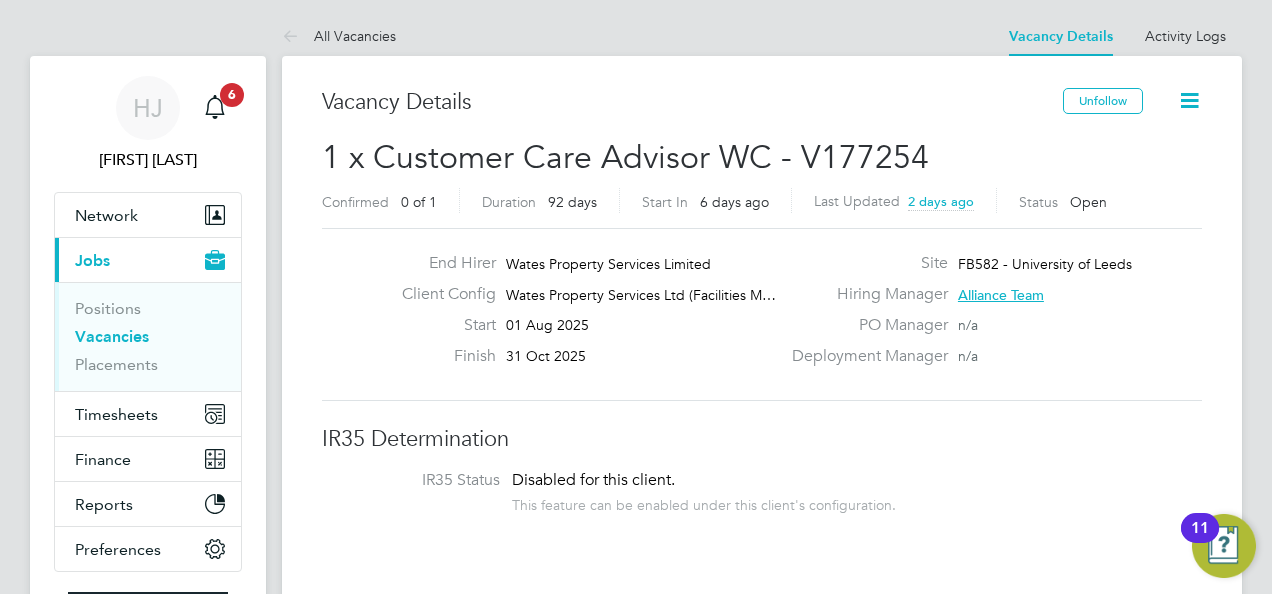 click on "IR35 Determination" 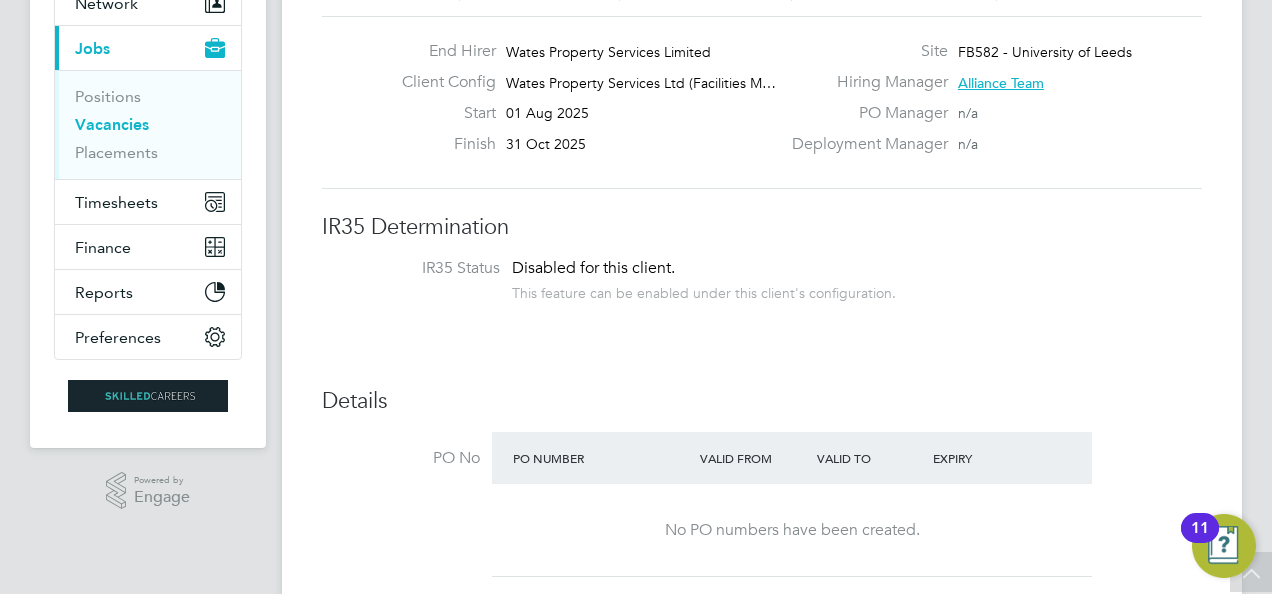 scroll, scrollTop: 120, scrollLeft: 0, axis: vertical 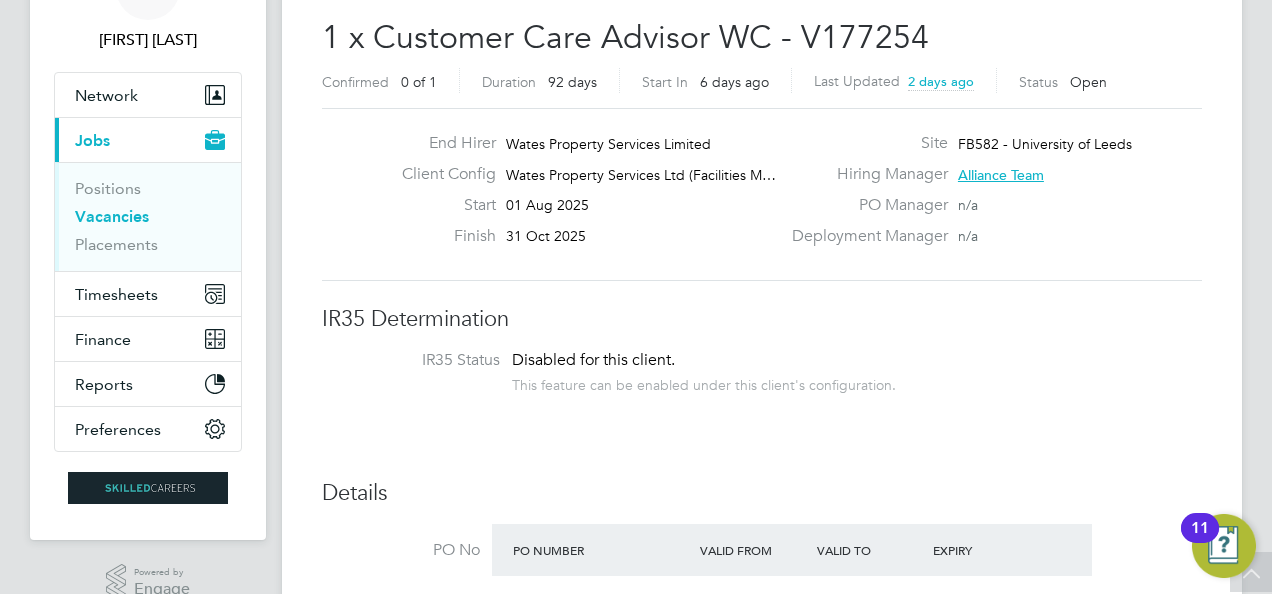click on "Vacancies" at bounding box center (112, 216) 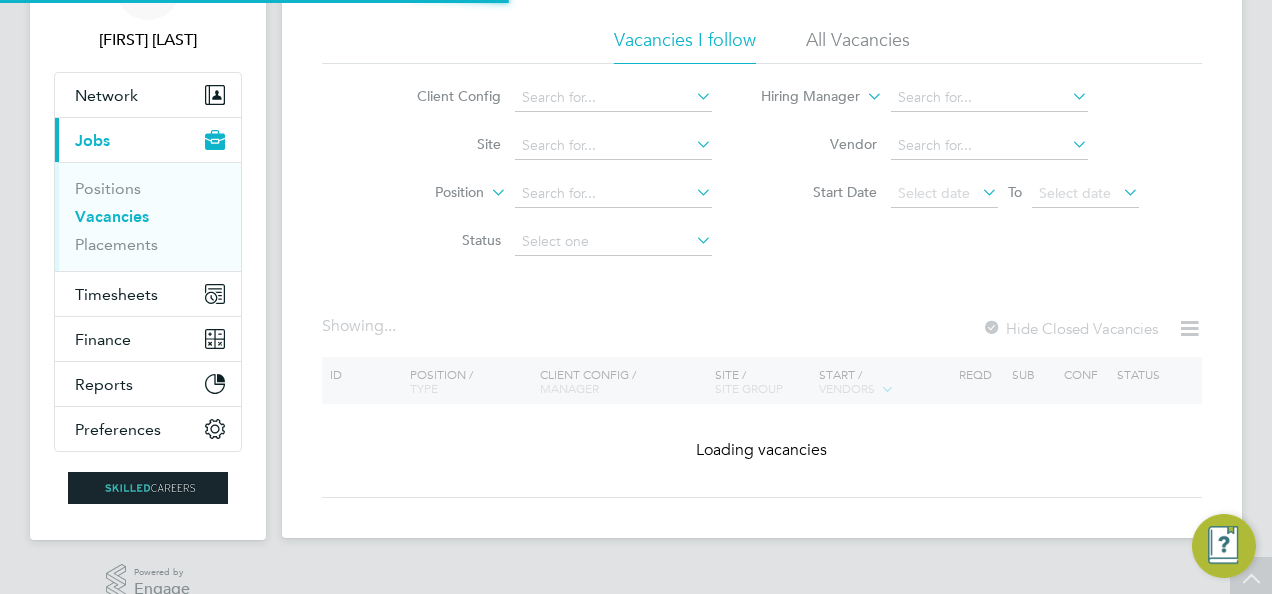 scroll, scrollTop: 0, scrollLeft: 0, axis: both 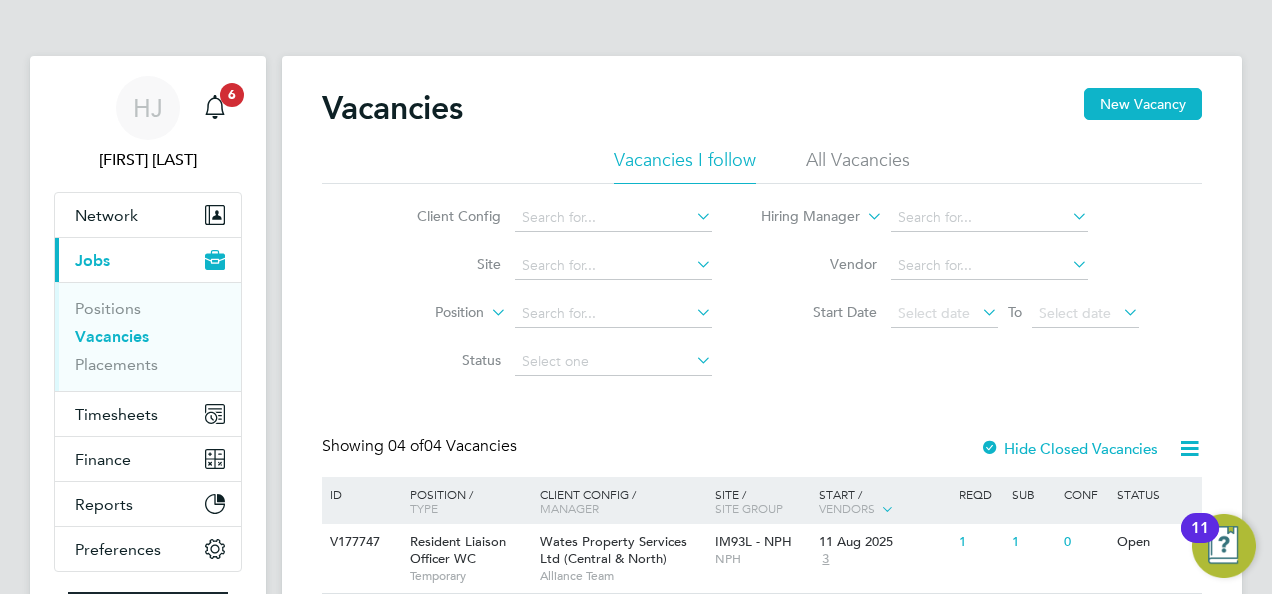 click on "Vacancies New Vacancy Vacancies I follow All Vacancies Client Config     Site     Position     Status   Hiring Manager     Vendor   Start Date
Select date
To
Select date
Showing   04 of  04 Vacancies Hide Closed Vacancies ID  Position / Type   Client Config / Manager Site / Site Group Start / Vendors   Reqd Sub Conf Status V177747 Resident Liaison Officer WC   Temporary Wates Property Services Ltd (Central & North)   Alliance Team IM93L - NPH   NPH 11 Aug 2025 3 1 1 0 Open V177319 Resident Liaison Officer WC   Temporary Wates Property Services Ltd (Central & North)   Alliance Team IM94I - Tamworth Planned   TAMWORTH PM 04 Aug 2025 3 1 1 0 Open V177254 Customer Care Advisor WC   Temporary Wates Property Services Ltd (Facilities Management)   Alliance Team FB582 - University of Leeds   UNIVERSITY OF LEEDS 01 Aug 2025 6 1 2 0 Open V175131 Electrician BC   Temporary Wates Property Services Ltd (Central & North)   Alliance Team   STONEWATER LTD 14 Jul 2025 6 1 2 0 Open Show   more" 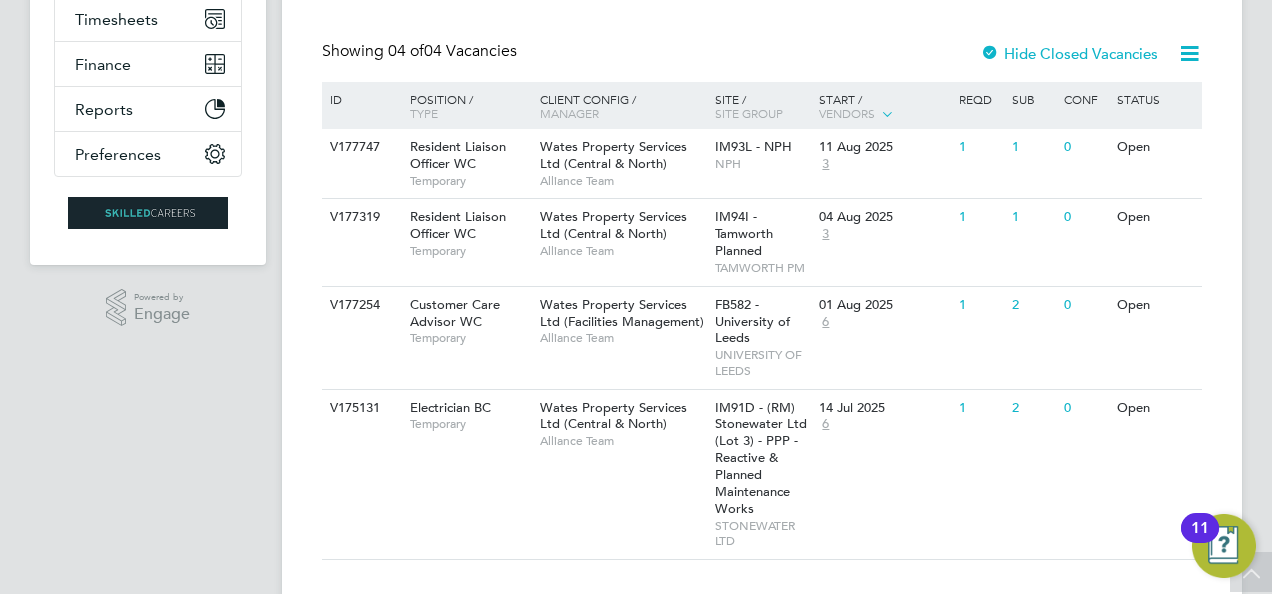scroll, scrollTop: 392, scrollLeft: 0, axis: vertical 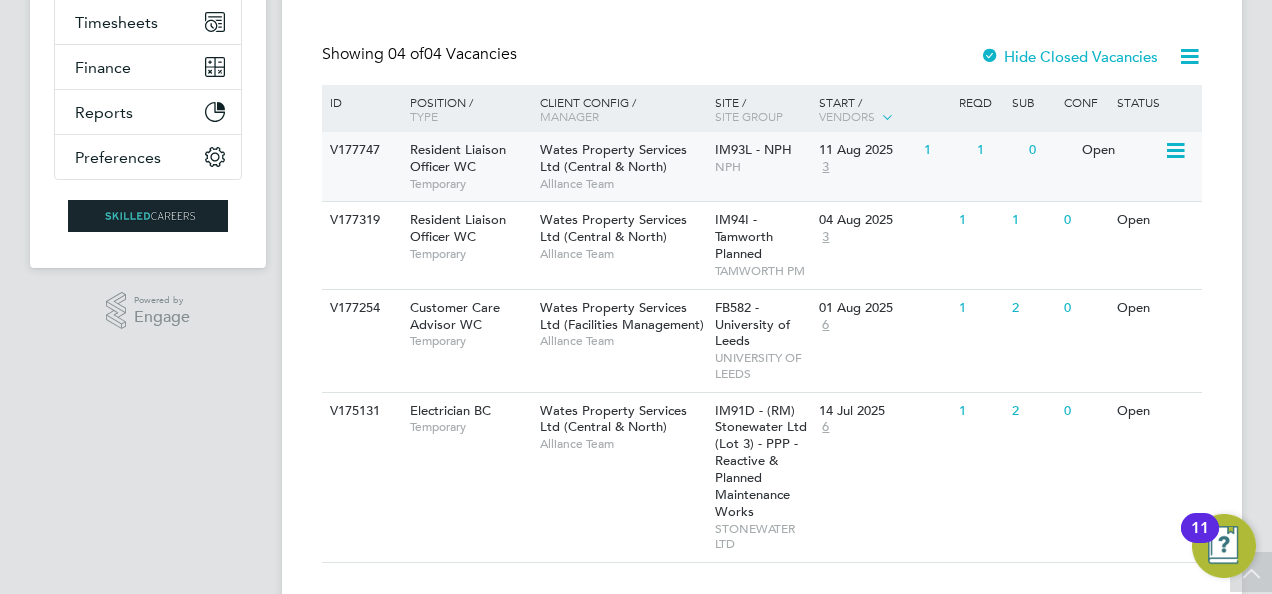 click on "Alliance Team" 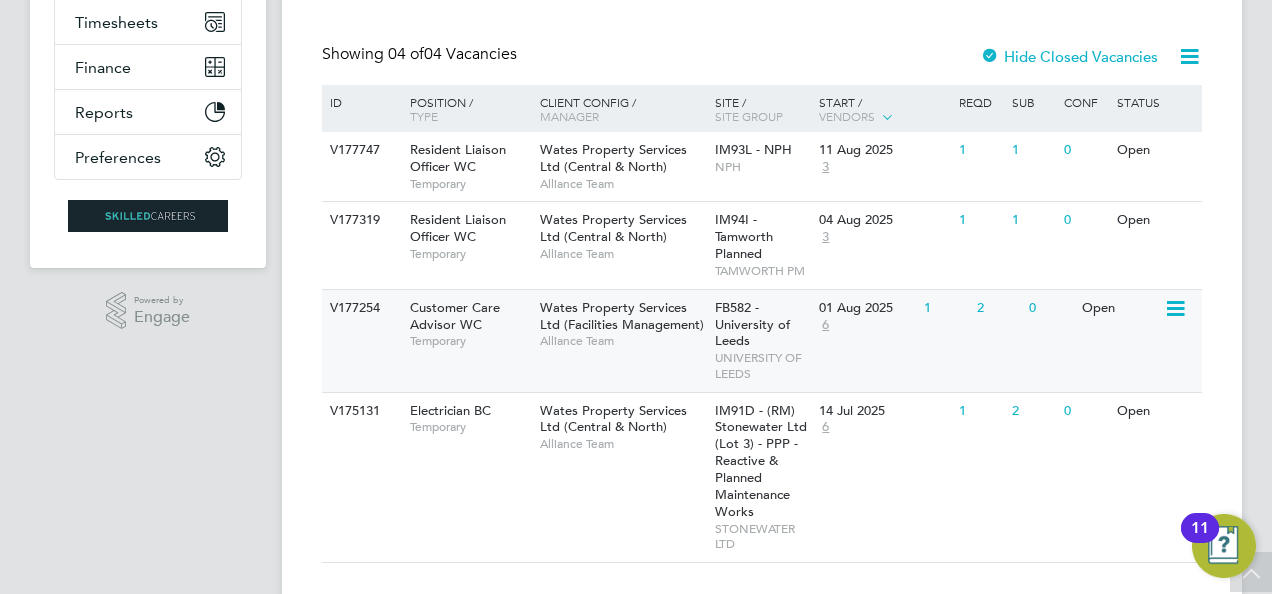 click on "Wates Property Services Ltd (Facilities Management)" 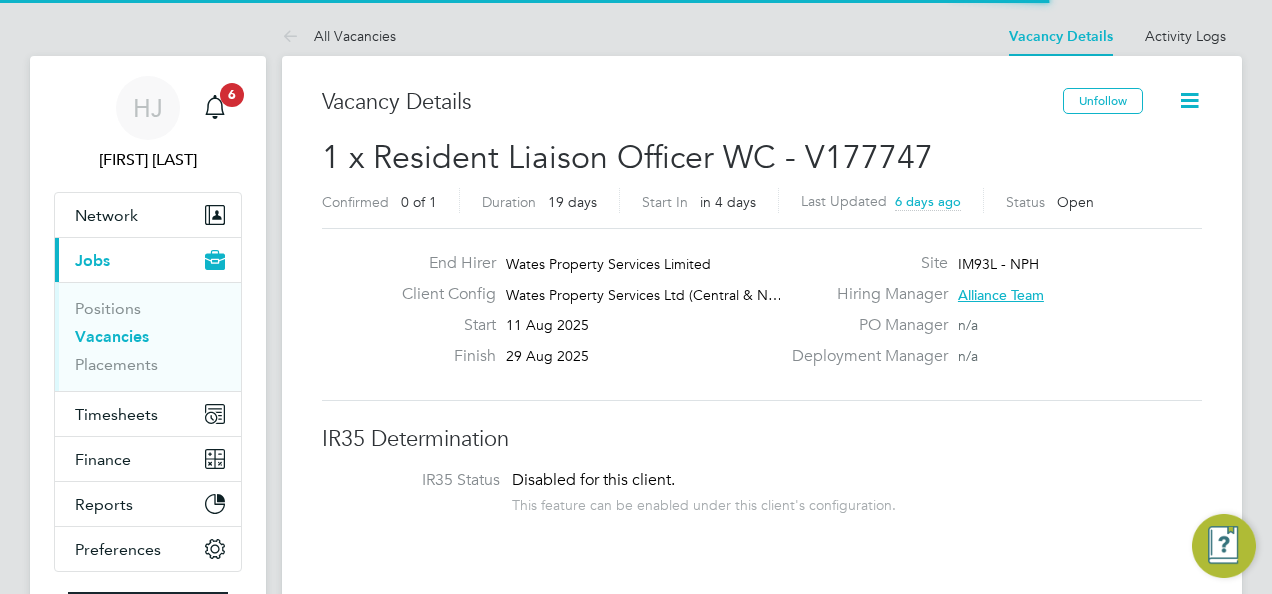 scroll, scrollTop: 0, scrollLeft: 0, axis: both 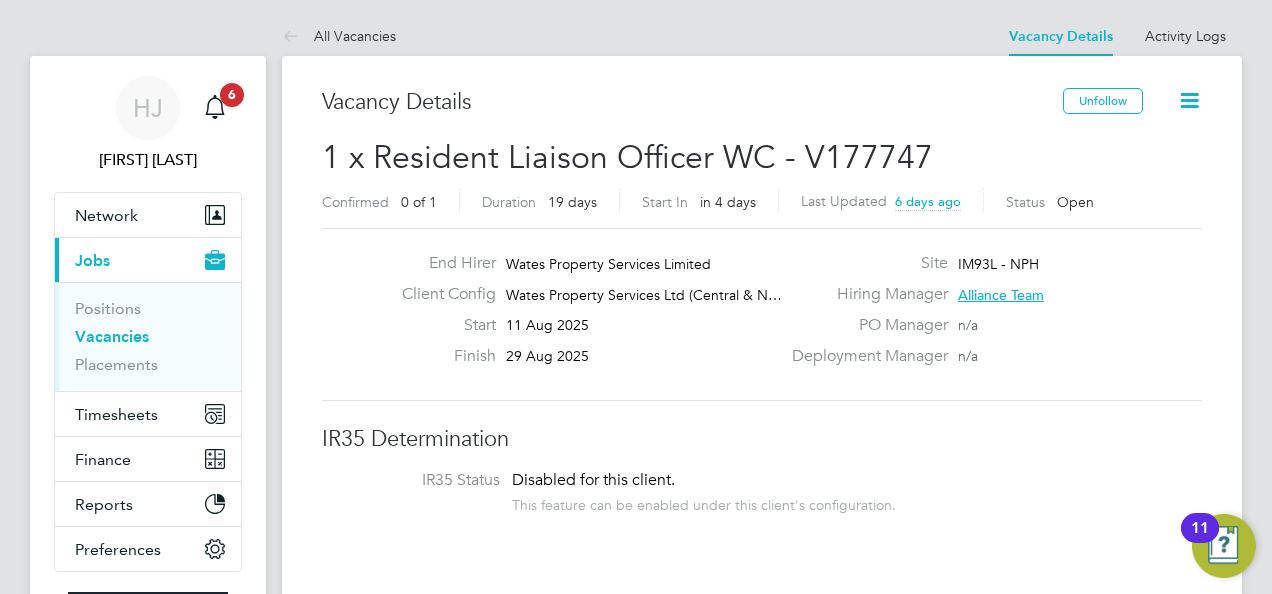click on "Confirmed   0 of 1 Duration   19 days Start In     in 4 days Last Updated 6 days ago Status   Open" 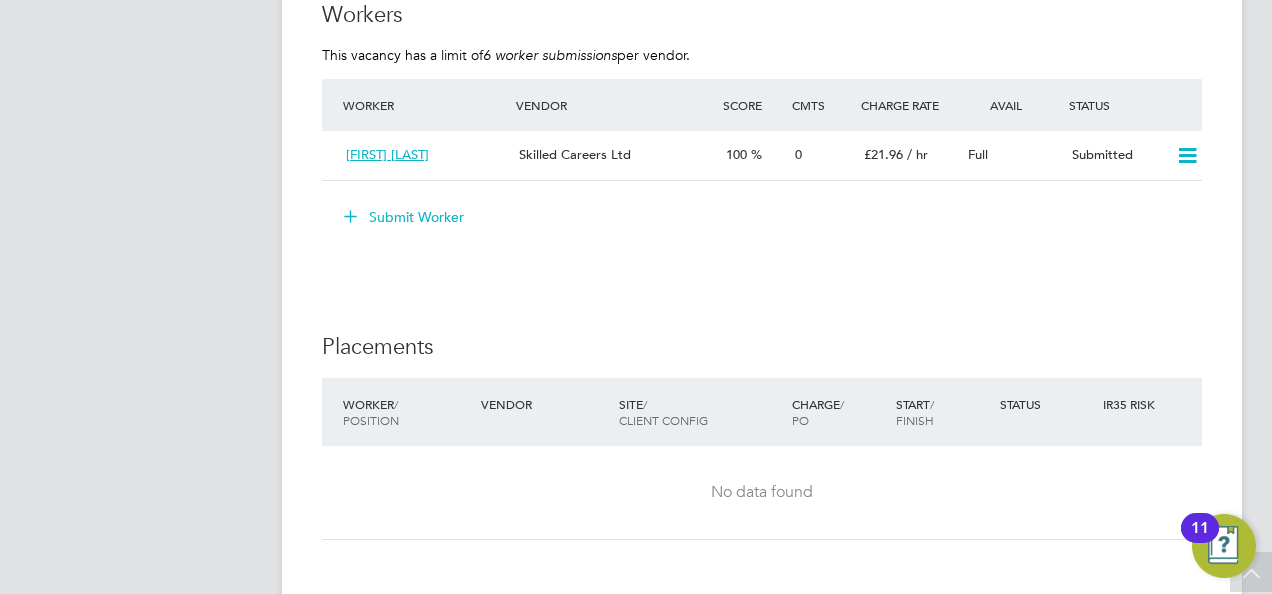 scroll, scrollTop: 1760, scrollLeft: 0, axis: vertical 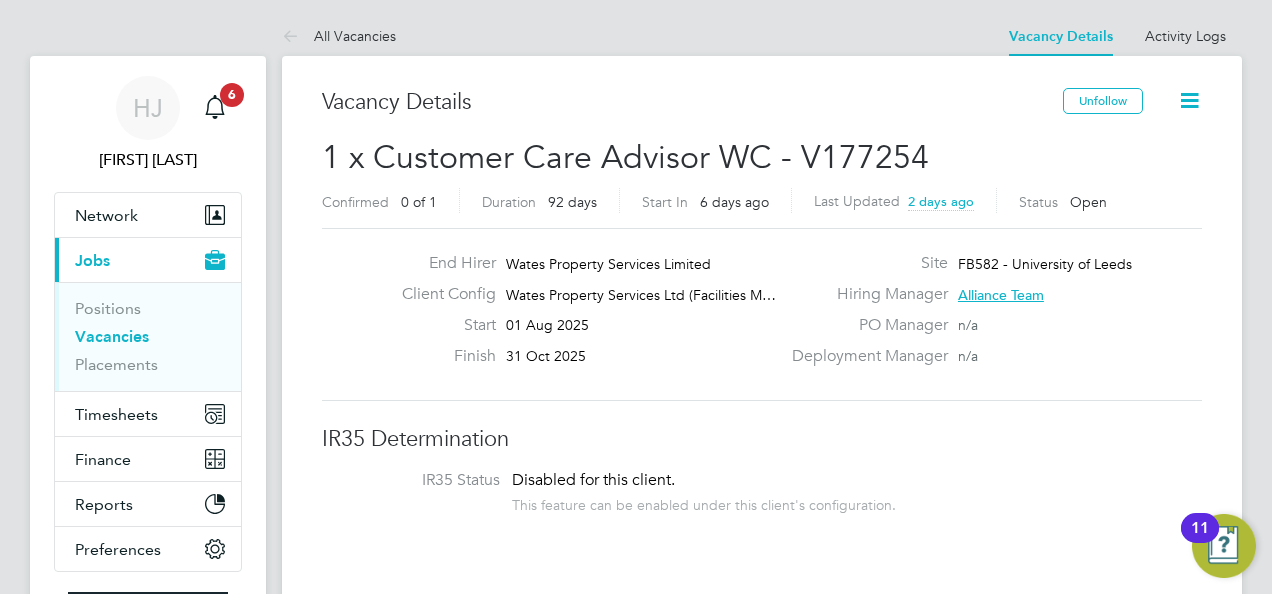click on "End Hirer Wates Property Services Limited Client Config Wates Property Services Ltd (Facilities M… Start 01 Aug 2025 Finish 31 Oct 2025 Site FB582 - University of [CITY] Hiring Manager Alliance Team PO Manager n/a Deployment Manager n/a" 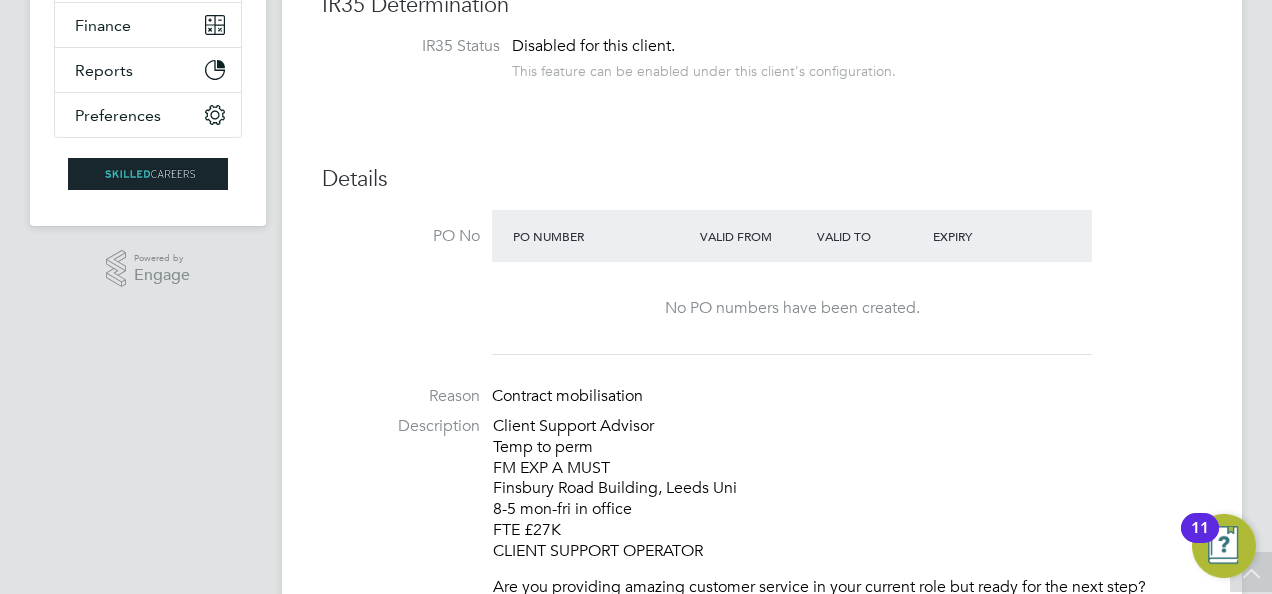 scroll, scrollTop: 440, scrollLeft: 0, axis: vertical 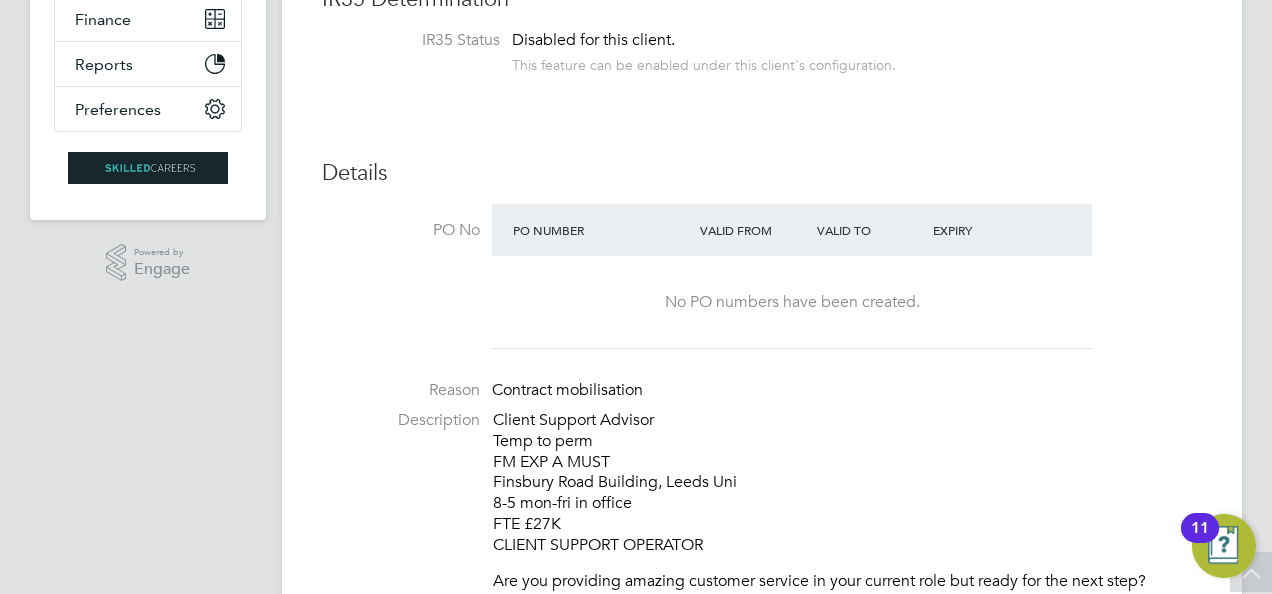 click on "Client Support Advisor
Temp to perm
FM EXP A MUST
Finsbury Road Building, University of [CITY]
8-5 mon-fri in office
FTE £27K
CLIENT SUPPORT OPERATOR" 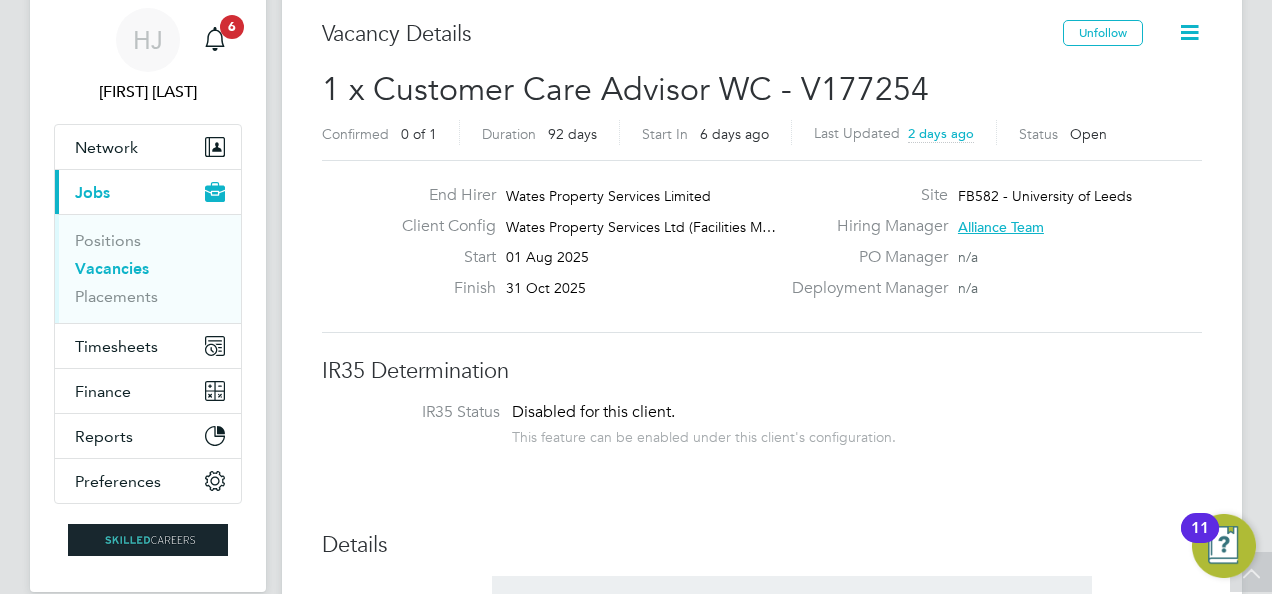 scroll, scrollTop: 0, scrollLeft: 0, axis: both 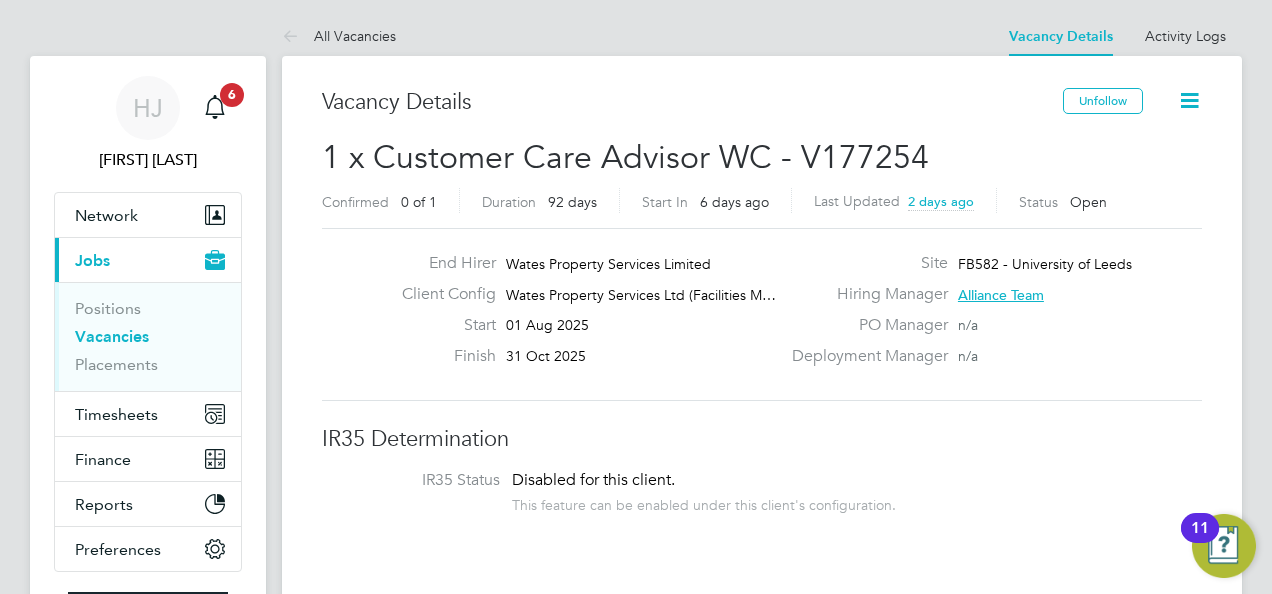 click on "IR35 Determination" 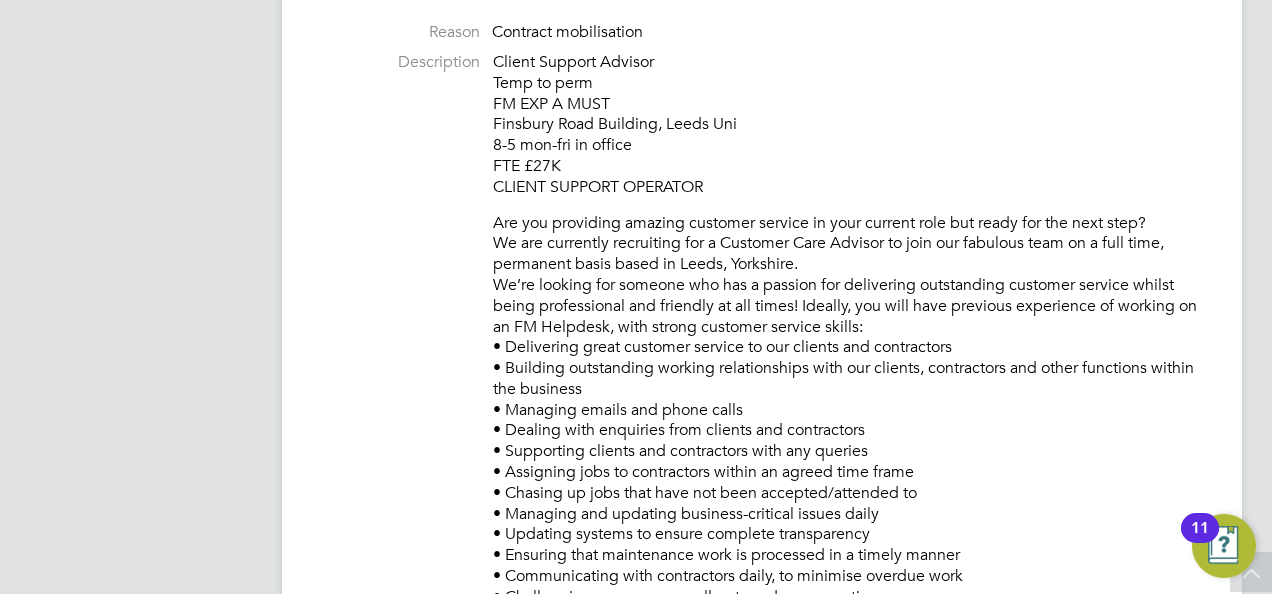 scroll, scrollTop: 800, scrollLeft: 0, axis: vertical 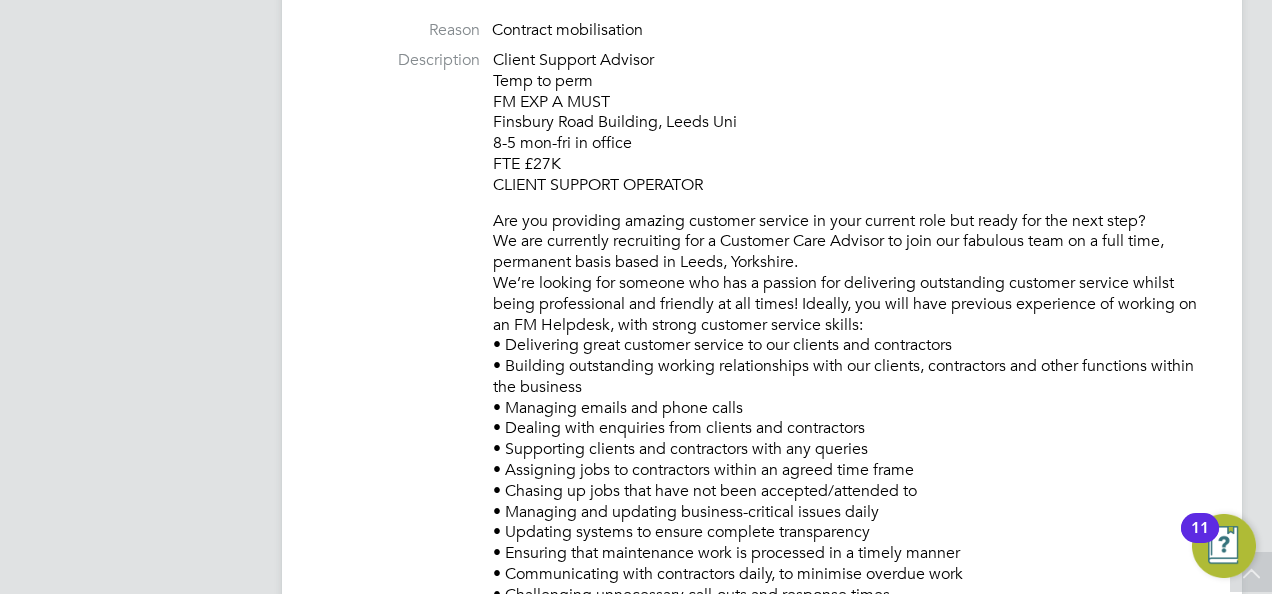 click on "Are you providing amazing customer service in your current role but ready for the next step?
We are currently recruiting for a Customer Care Advisor to join our fabulous team on a full time, permanent basis based in [CITY], [STATE].
We’re looking for someone who has a passion for delivering outstanding customer service whilst being professional and friendly at all times! Ideally, you will have previous experience of working on an FM Helpdesk, with strong customer service skills:
•	Delivering great customer service to our clients and contractors
•	Building outstanding working relationships with our clients, contractors and other functions within the business
•	Managing emails and phone calls
•	Dealing with enquiries from clients and contractors
•	Supporting clients and contractors with any queries
•	Assigning jobs to contractors within an agreed time frame
•	Chasing up jobs that have not been accepted/attended to
•	Managing and updating business-critical issues daily" 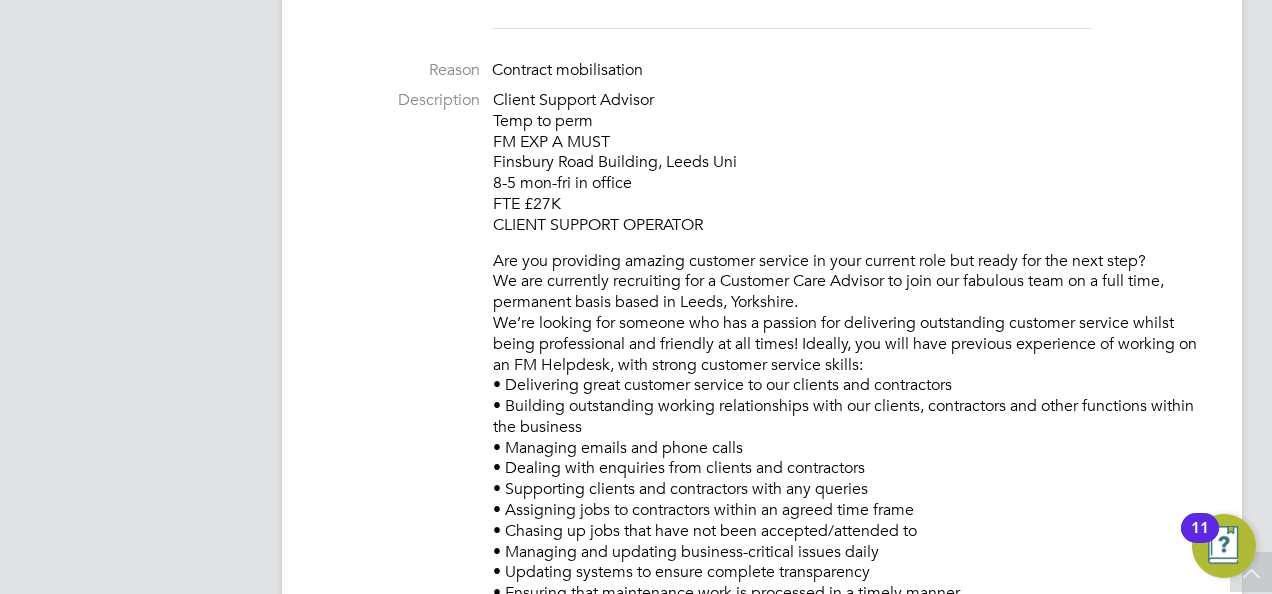 scroll, scrollTop: 800, scrollLeft: 0, axis: vertical 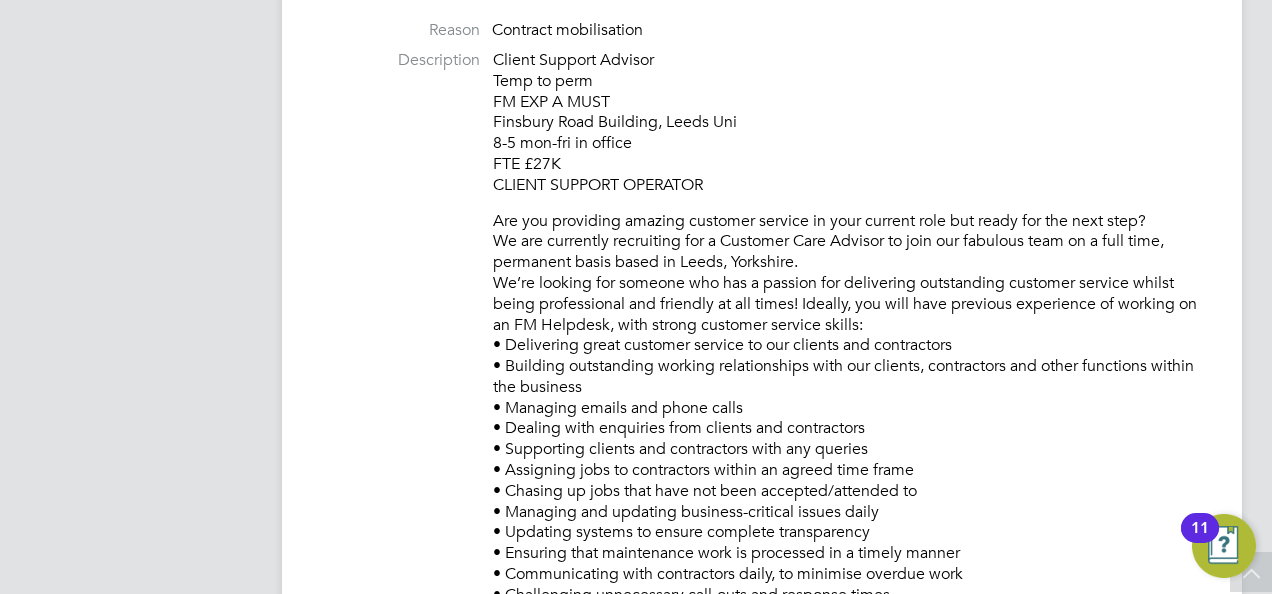 click on "Are you providing amazing customer service in your current role but ready for the next step?
We are currently recruiting for a Customer Care Advisor to join our fabulous team on a full time, permanent basis based in [CITY], [STATE].
We’re looking for someone who has a passion for delivering outstanding customer service whilst being professional and friendly at all times! Ideally, you will have previous experience of working on an FM Helpdesk, with strong customer service skills:
•	Delivering great customer service to our clients and contractors
•	Building outstanding working relationships with our clients, contractors and other functions within the business
•	Managing emails and phone calls
•	Dealing with enquiries from clients and contractors
•	Supporting clients and contractors with any queries
•	Assigning jobs to contractors within an agreed time frame
•	Chasing up jobs that have not been accepted/attended to
•	Managing and updating business-critical issues daily" 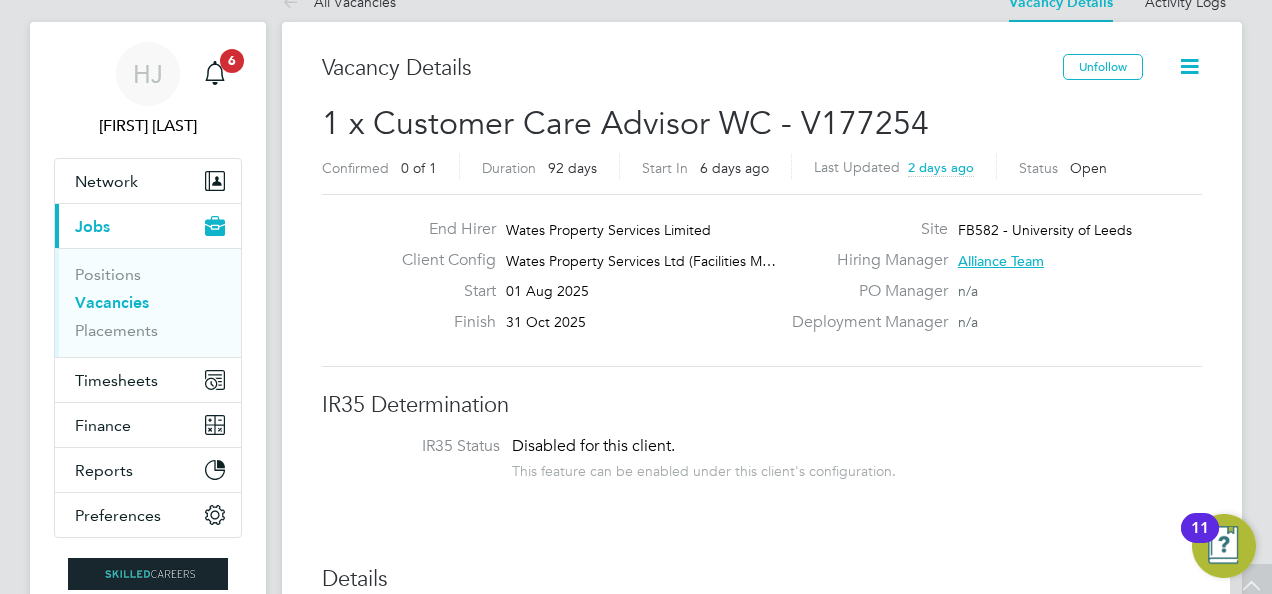 scroll, scrollTop: 0, scrollLeft: 0, axis: both 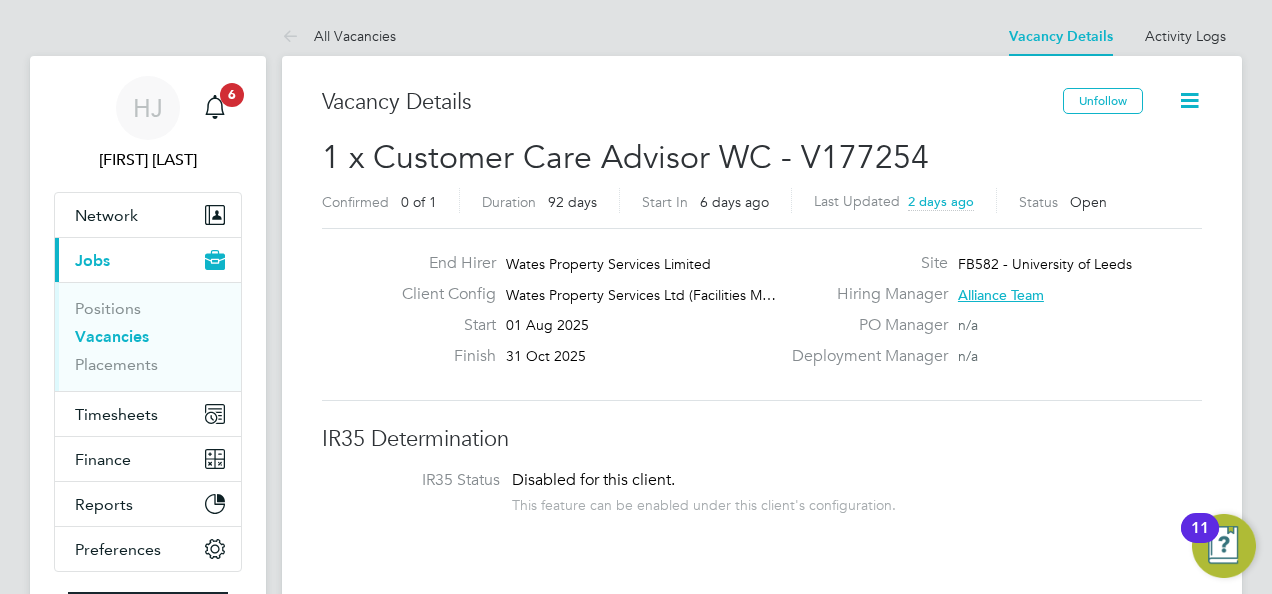 click on "End Hirer Wates Property Services Limited Client Config Wates Property Services Ltd (Facilities M… Start 01 Aug 2025 Finish 31 Oct 2025 Site FB582 - University of [CITY] Hiring Manager Alliance Team PO Manager n/a Deployment Manager n/a" 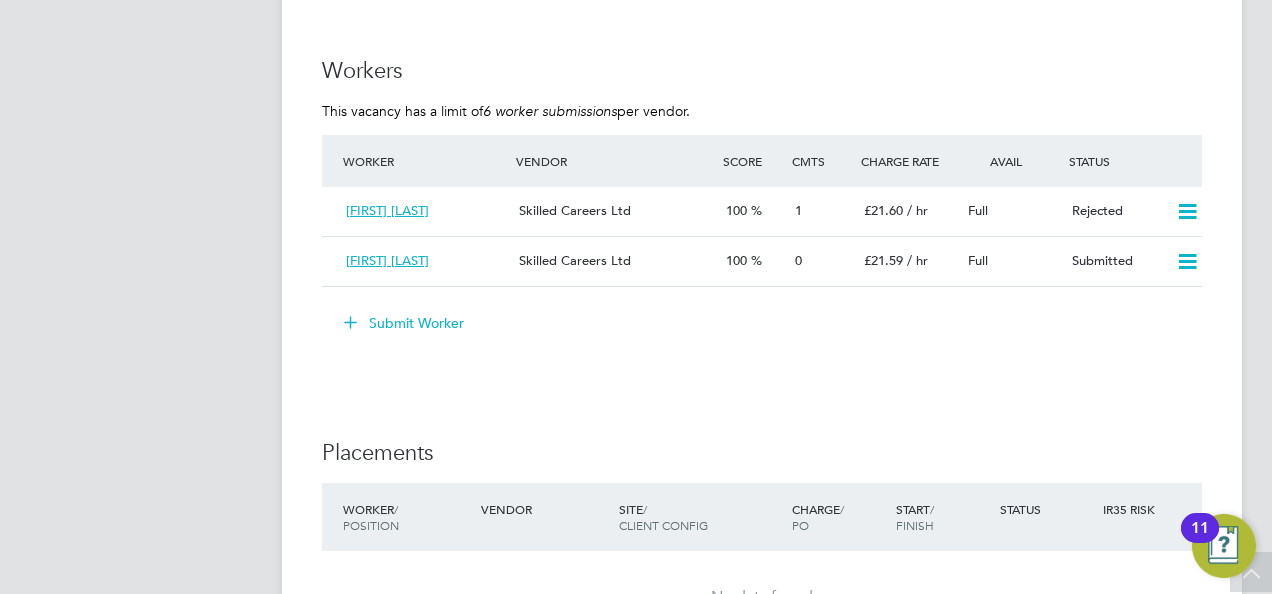 scroll, scrollTop: 2600, scrollLeft: 0, axis: vertical 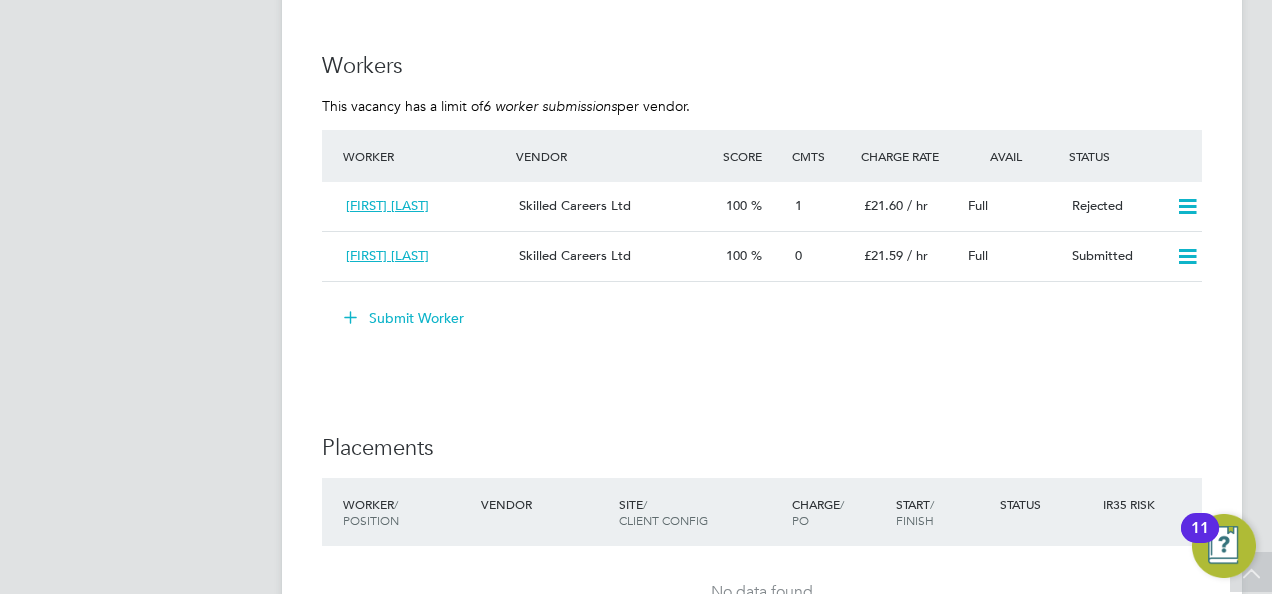 click on "Submit Worker" 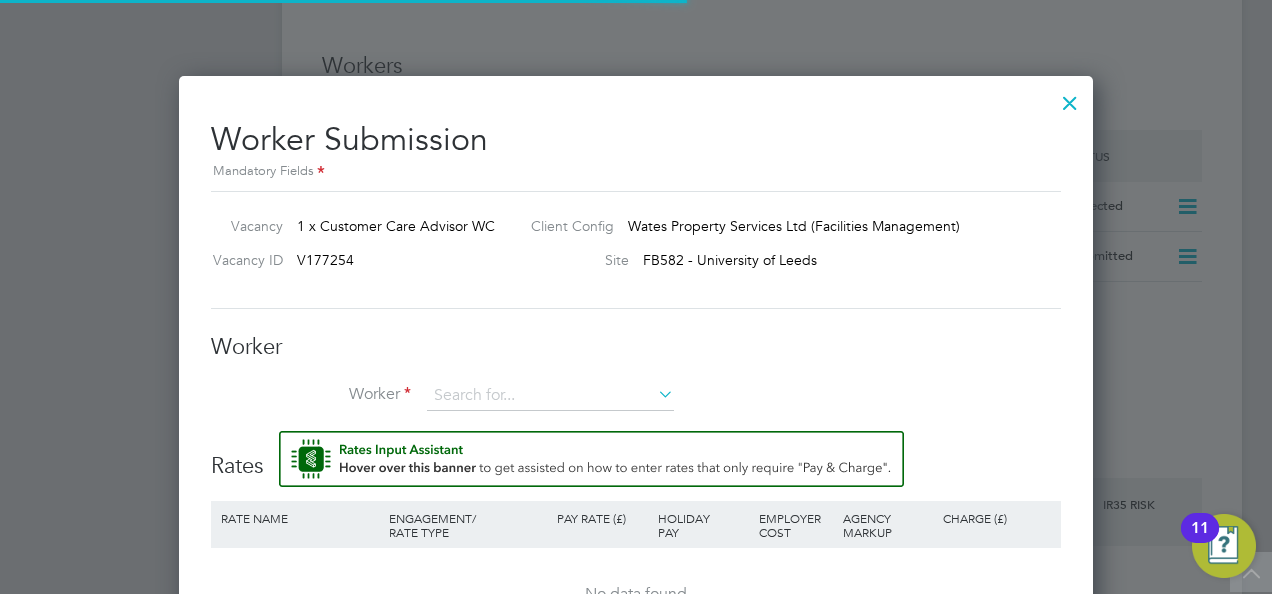 scroll, scrollTop: 10, scrollLeft: 10, axis: both 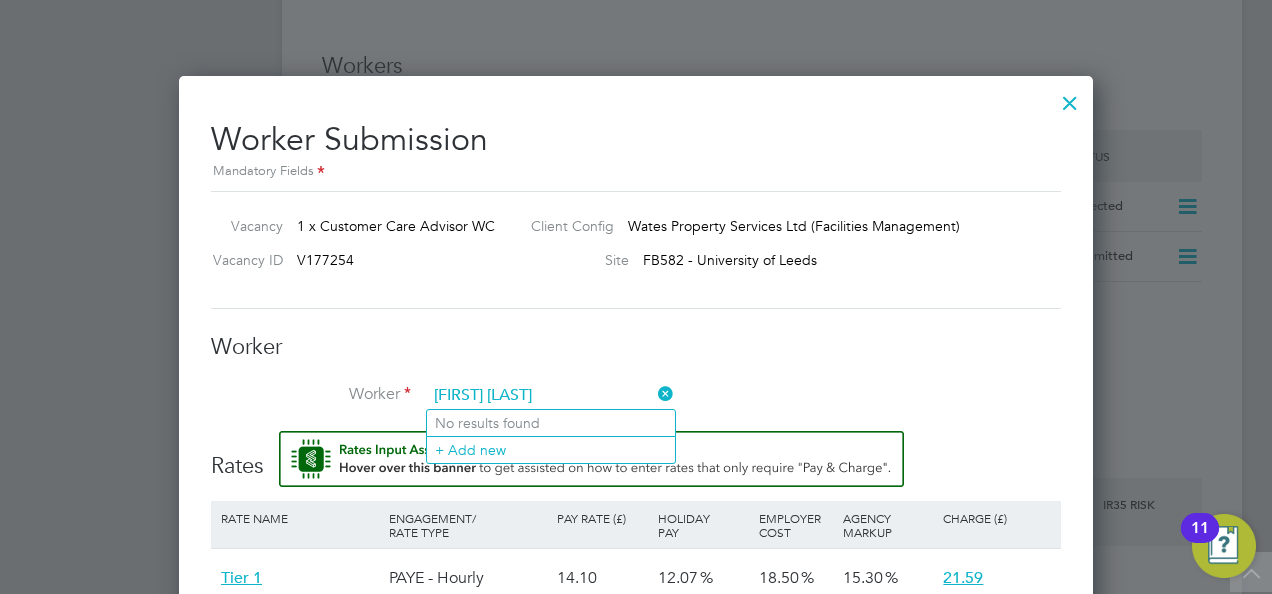 type on "[FIRST] [LAST]" 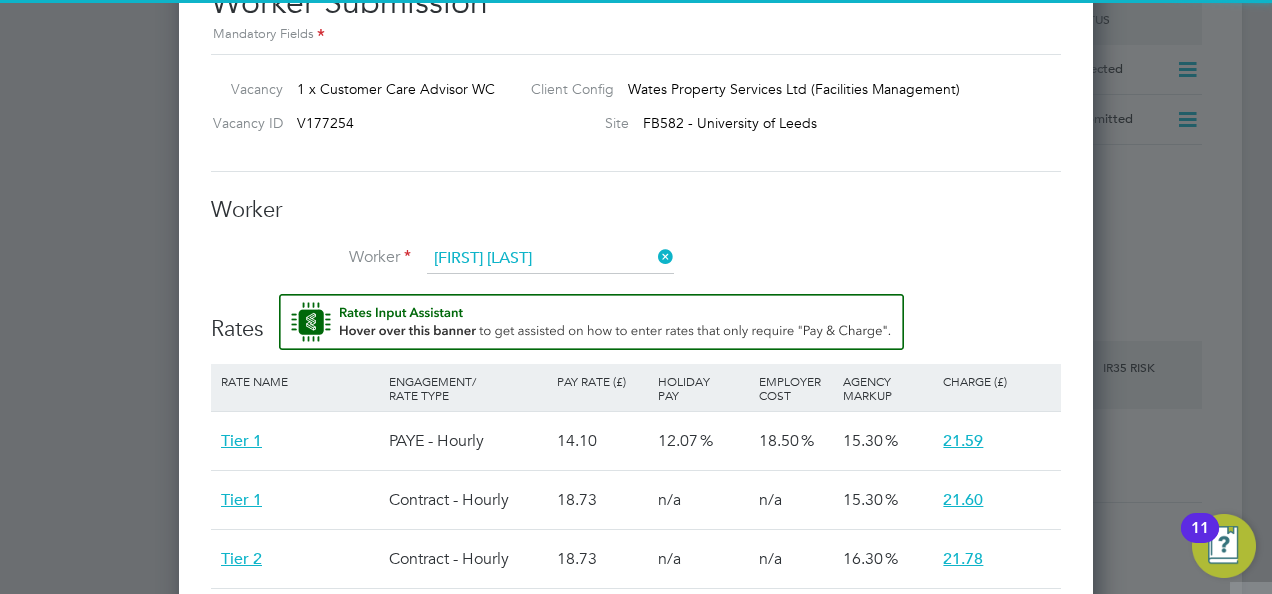 type 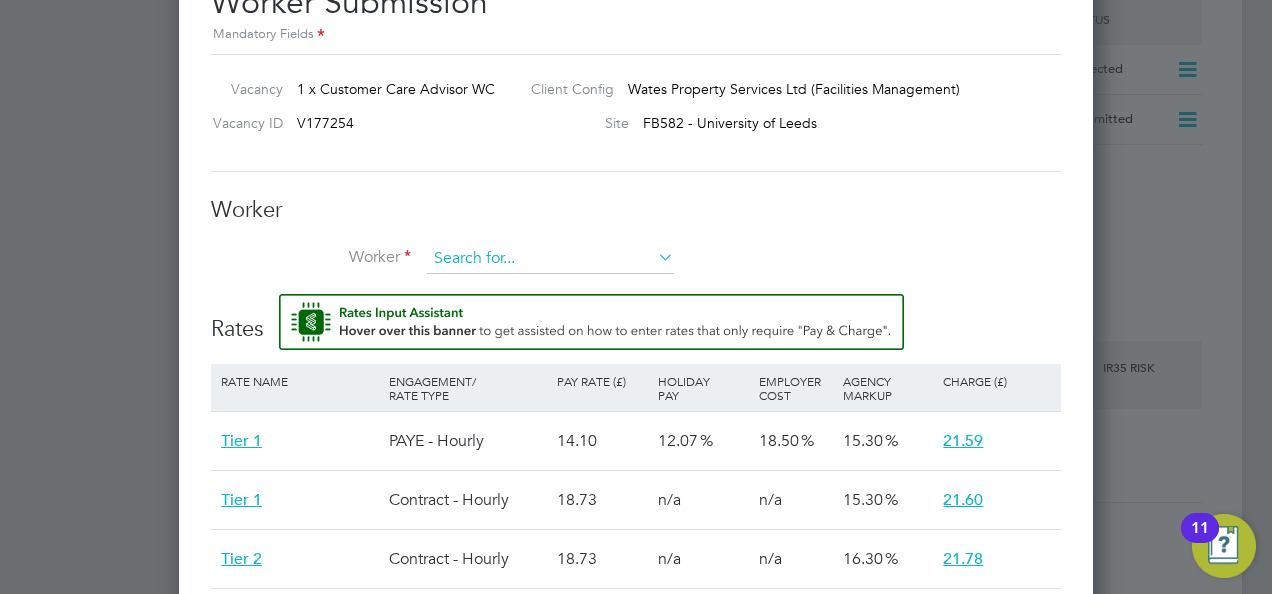 click at bounding box center [550, 259] 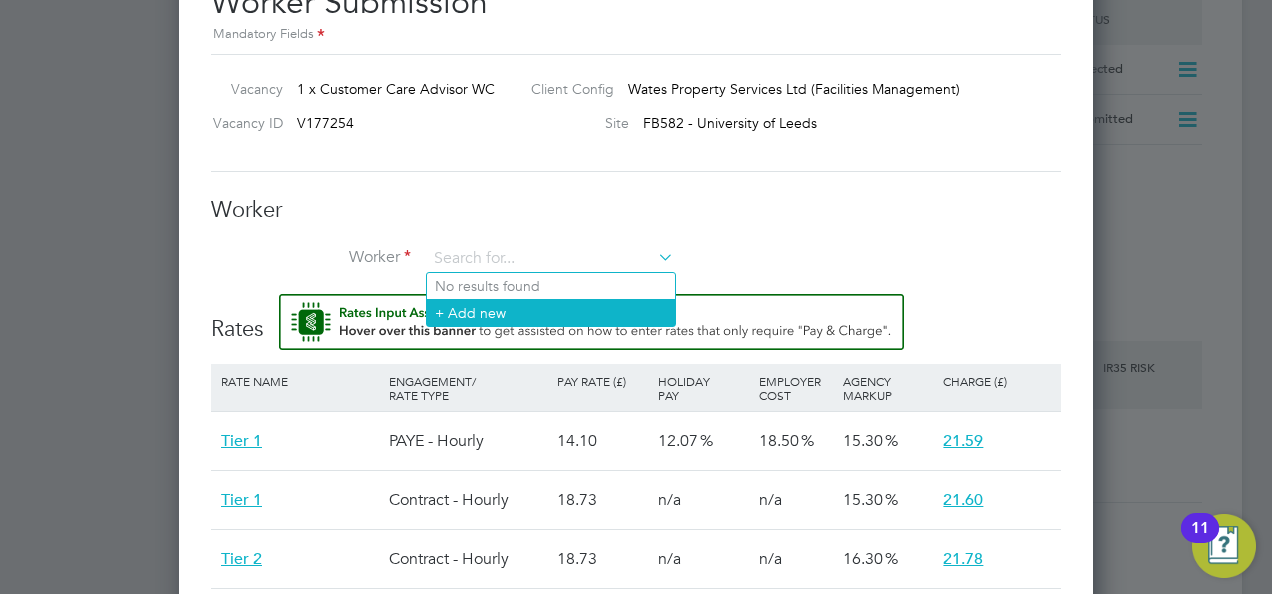 click on "+ Add new" 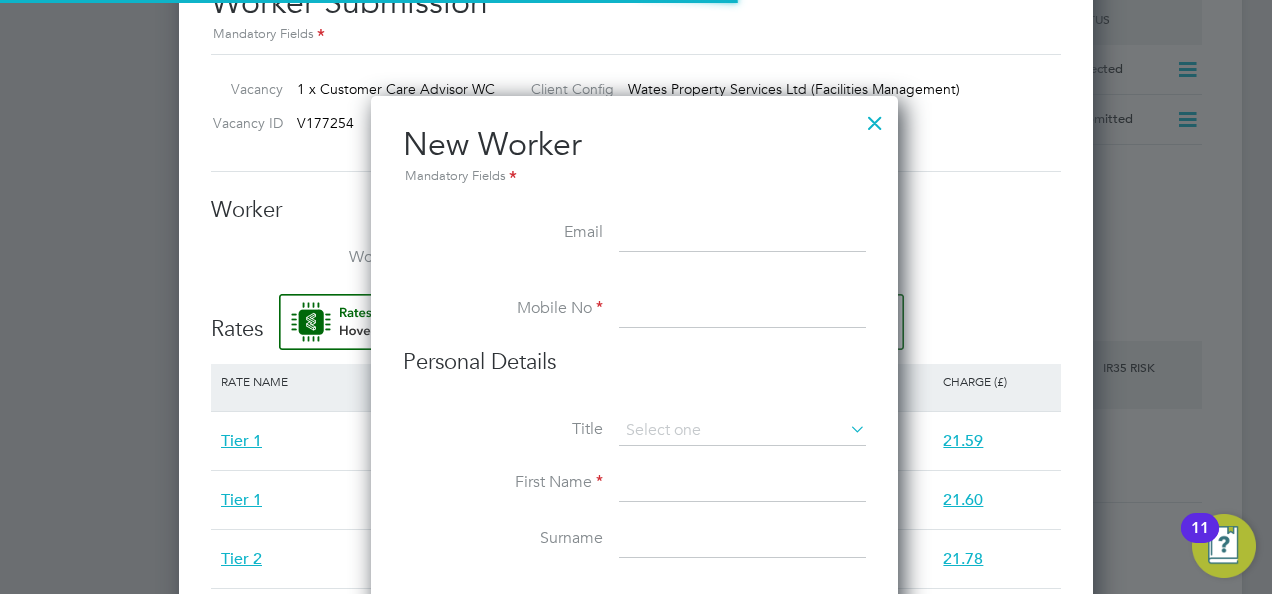 scroll, scrollTop: 10, scrollLeft: 10, axis: both 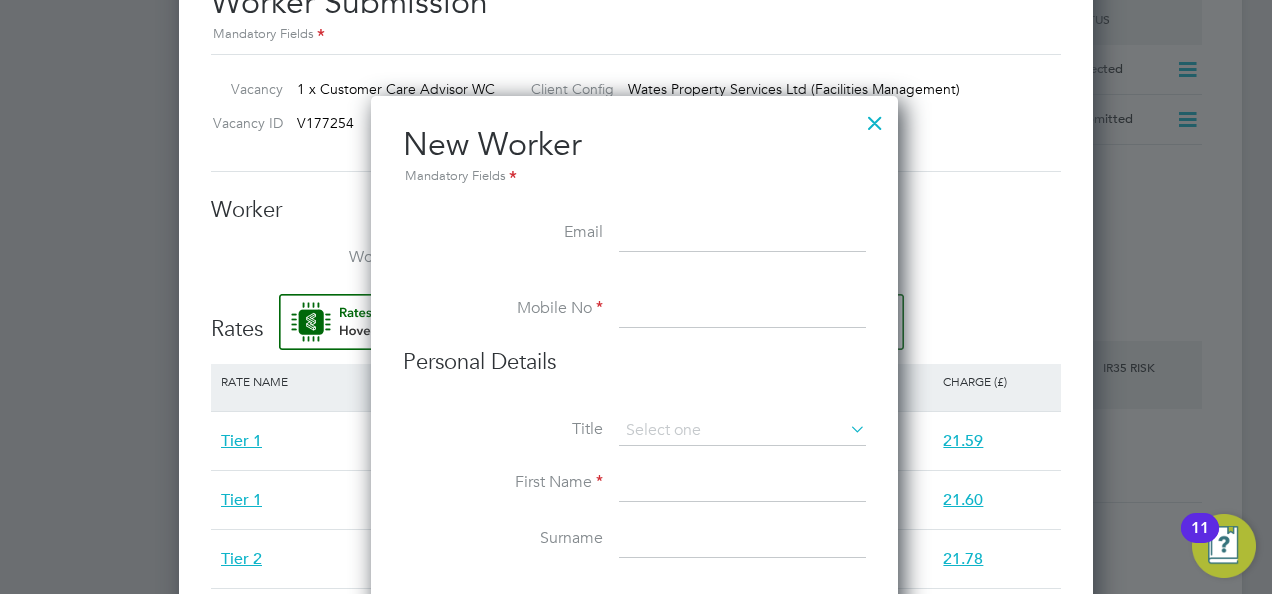 paste on "[EMAIL]" 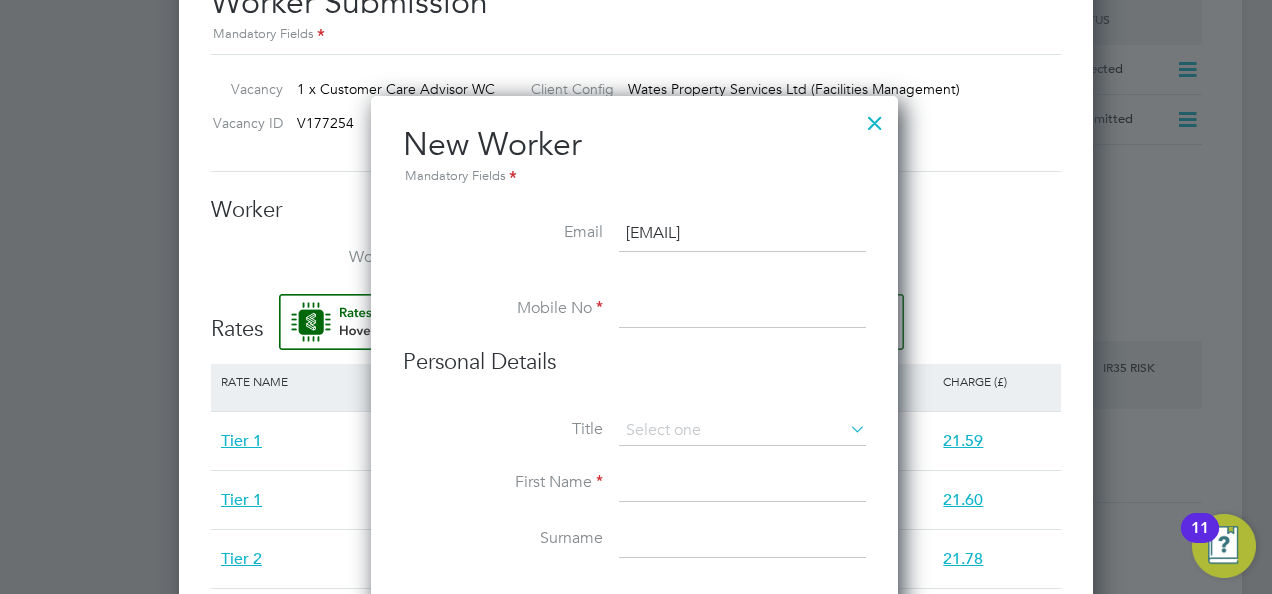 type on "[EMAIL]" 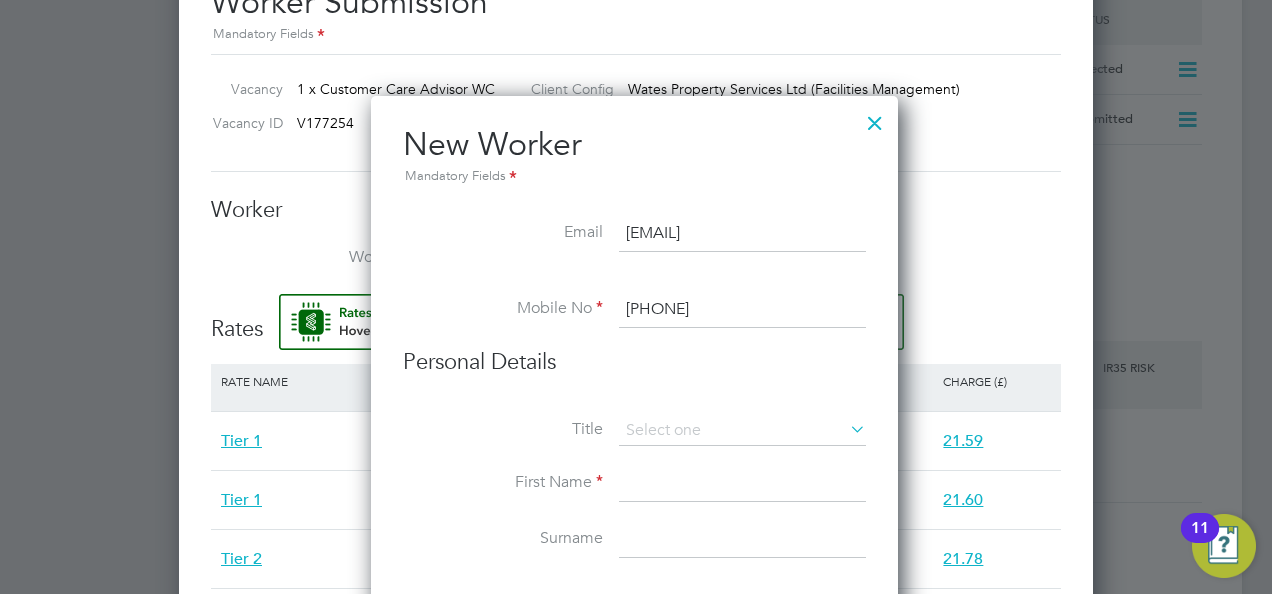 type on "[PHONE]" 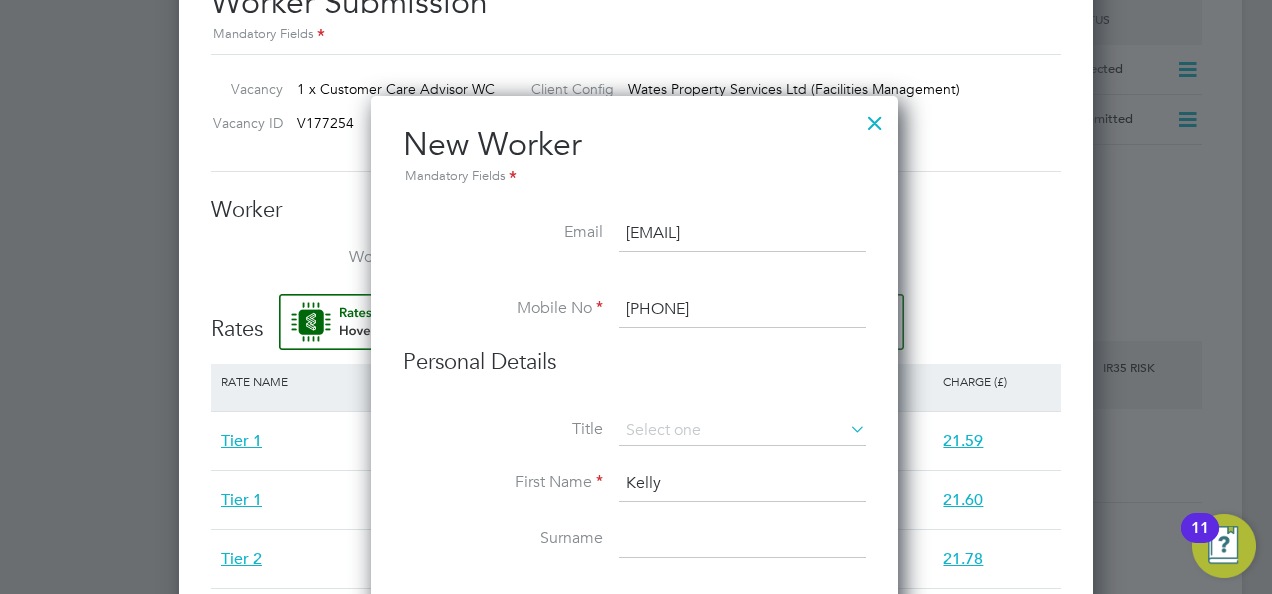 type on "Kelly" 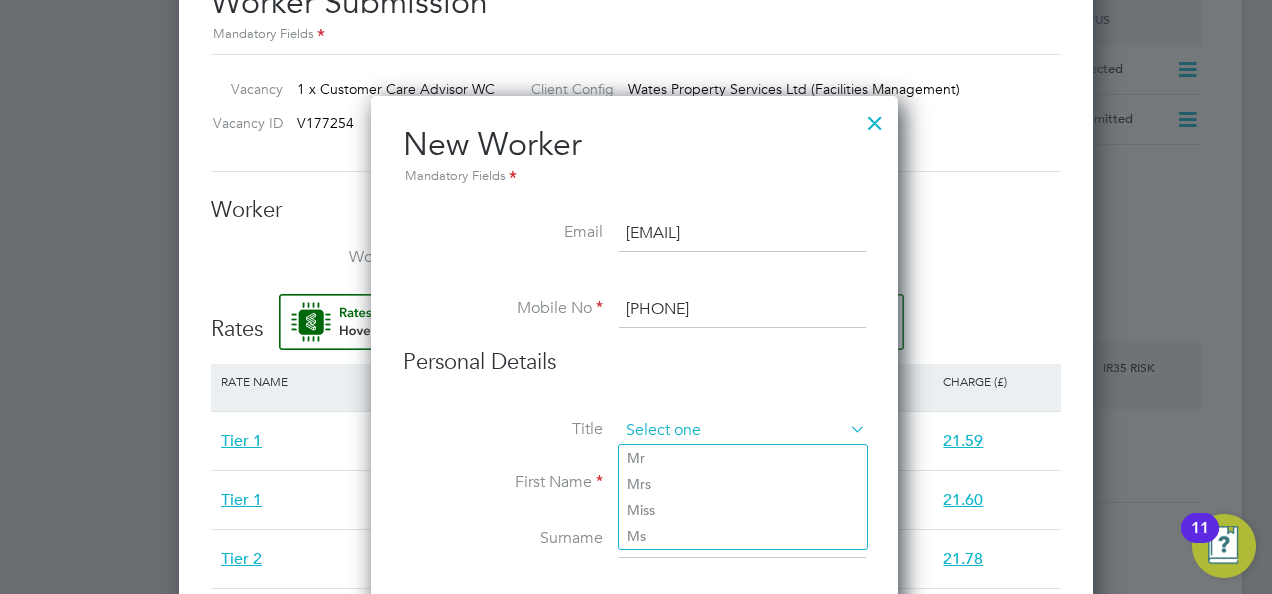 click at bounding box center (742, 431) 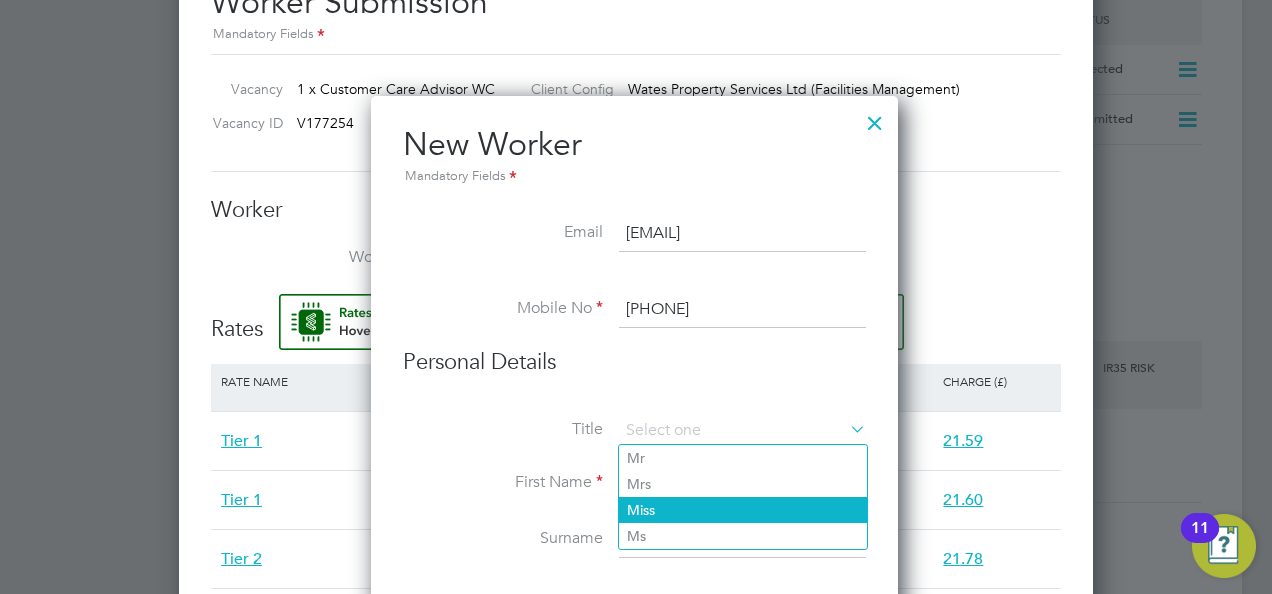 click on "Miss" 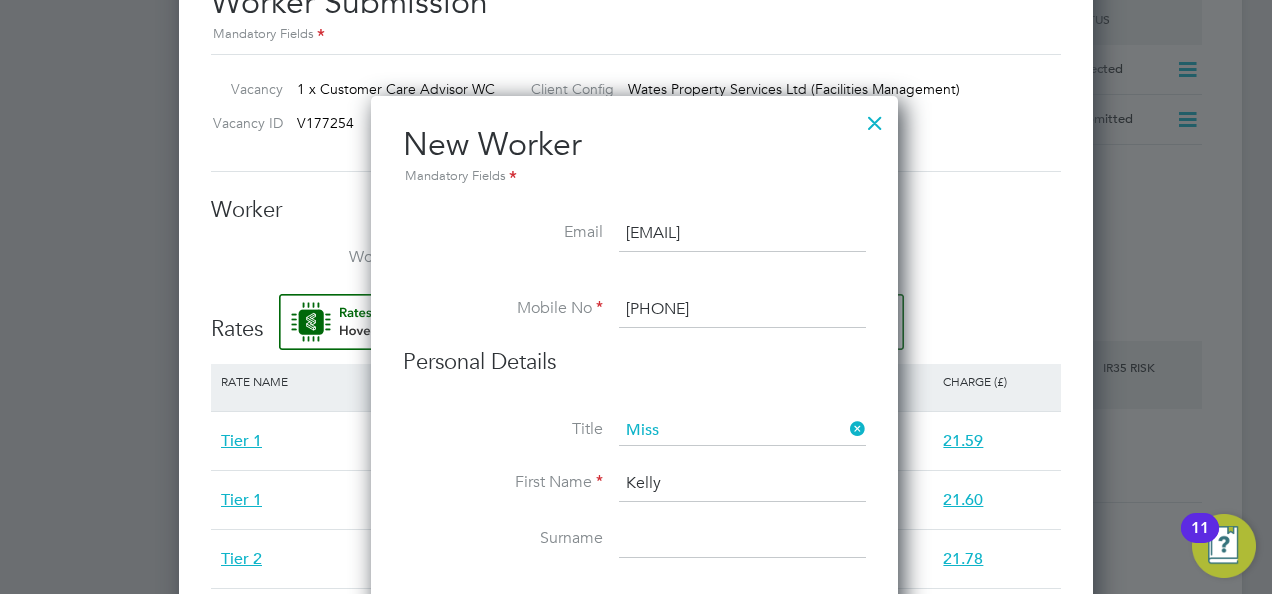 click at bounding box center (742, 540) 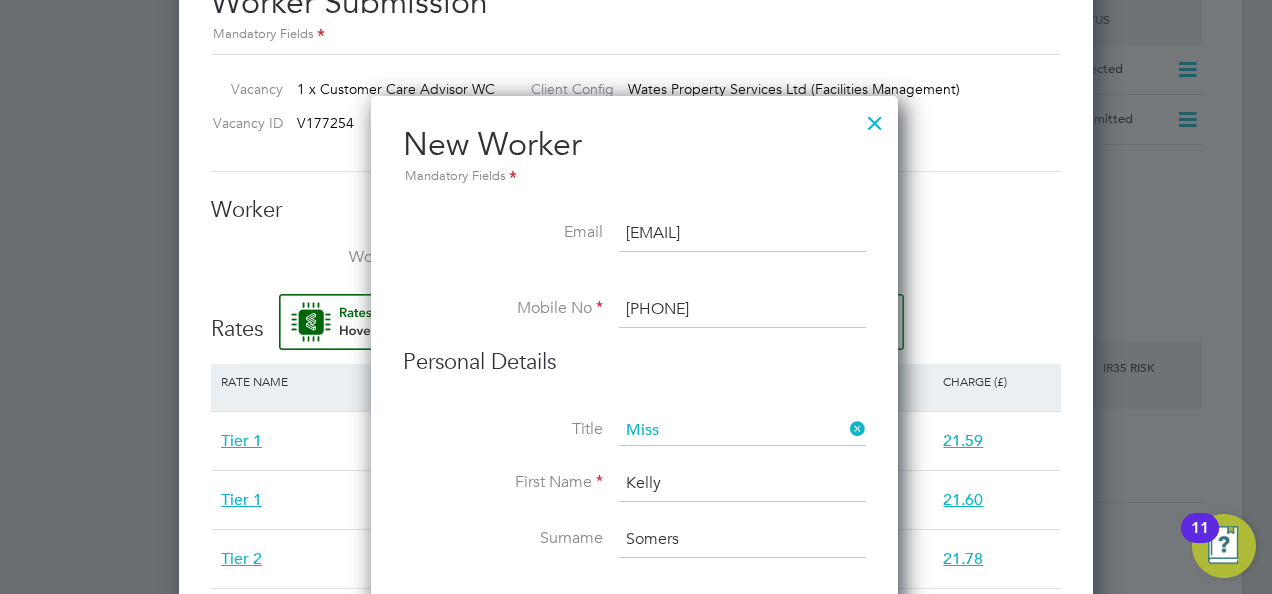 type on "Somers" 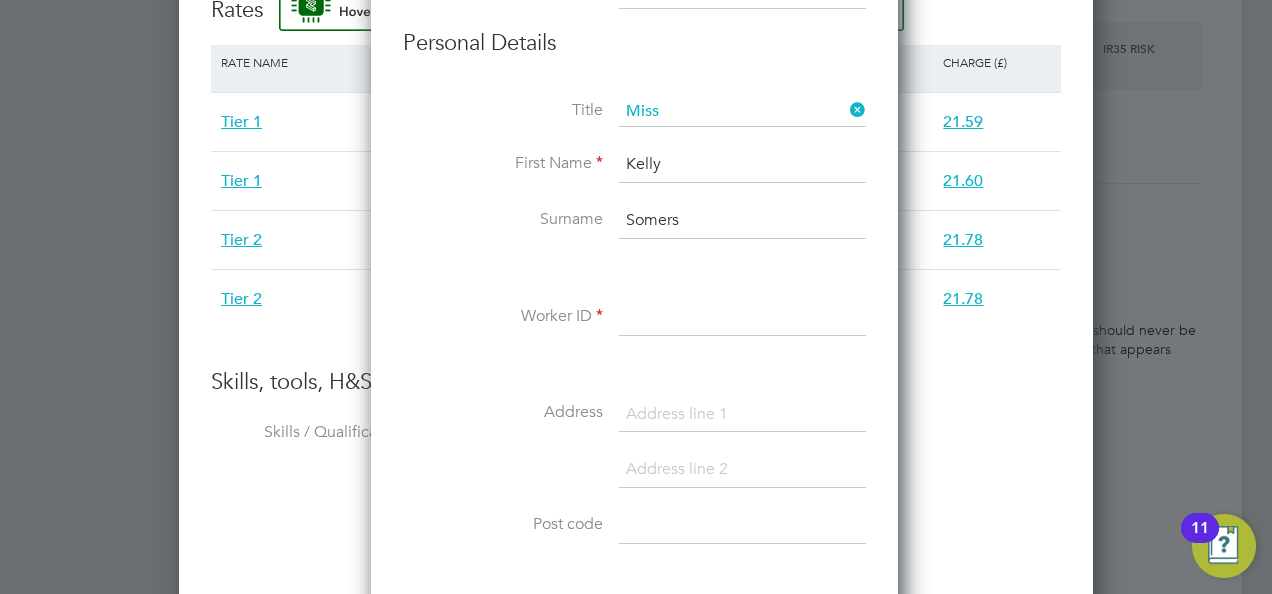 scroll, scrollTop: 3057, scrollLeft: 0, axis: vertical 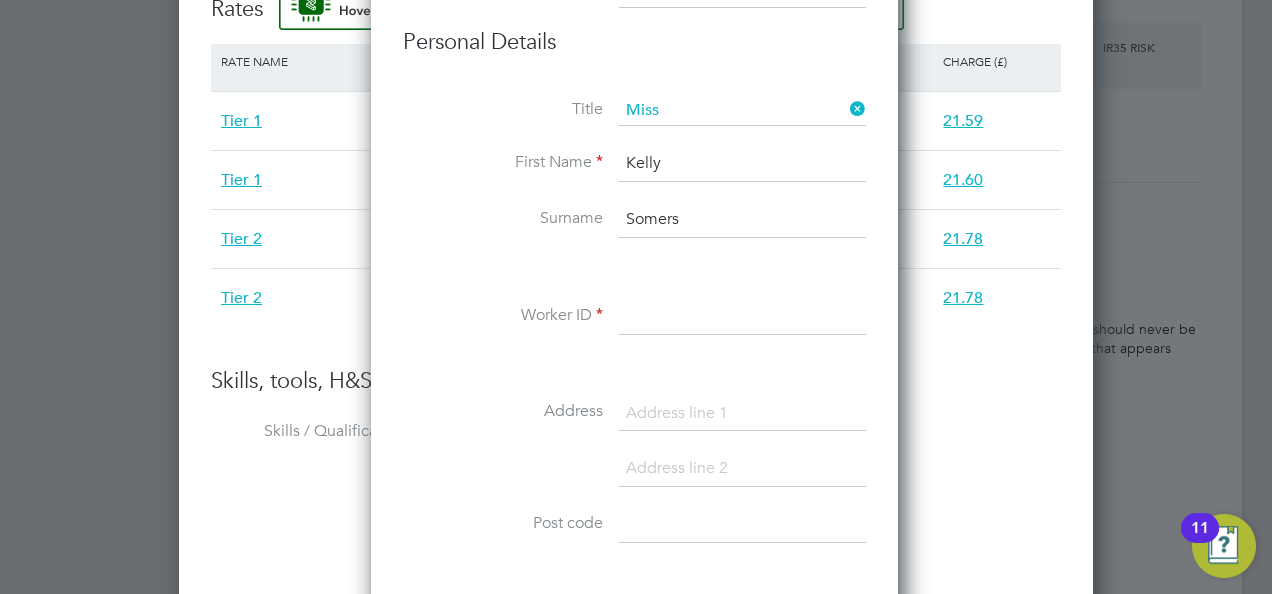 click at bounding box center (742, 317) 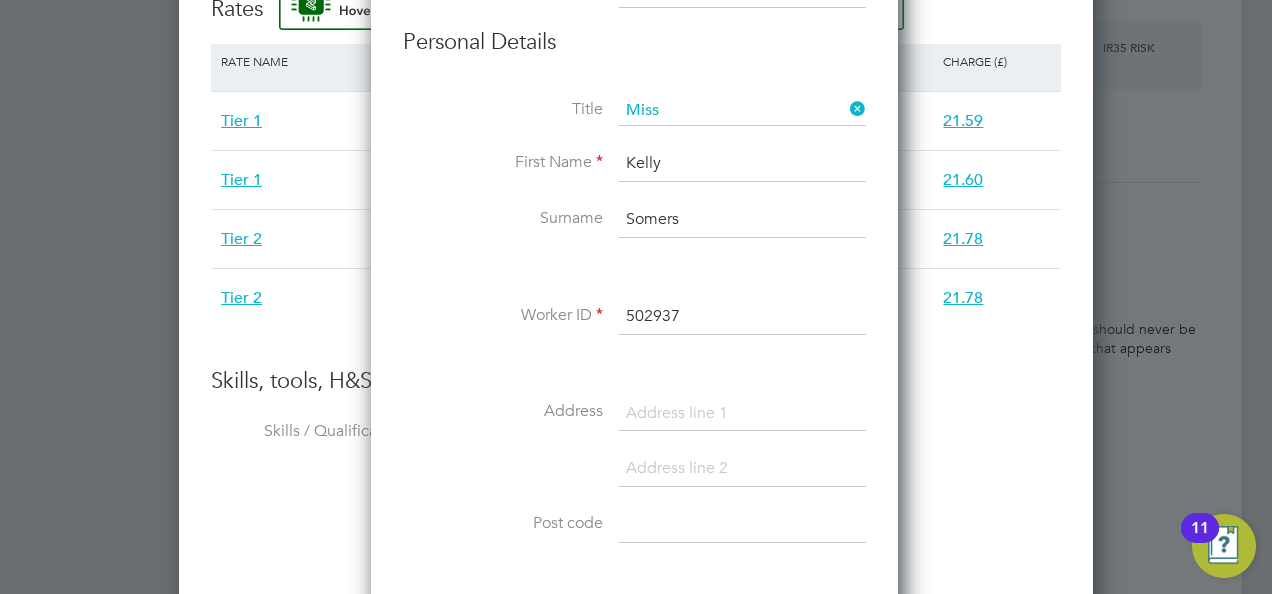 click on "502937" at bounding box center (742, 317) 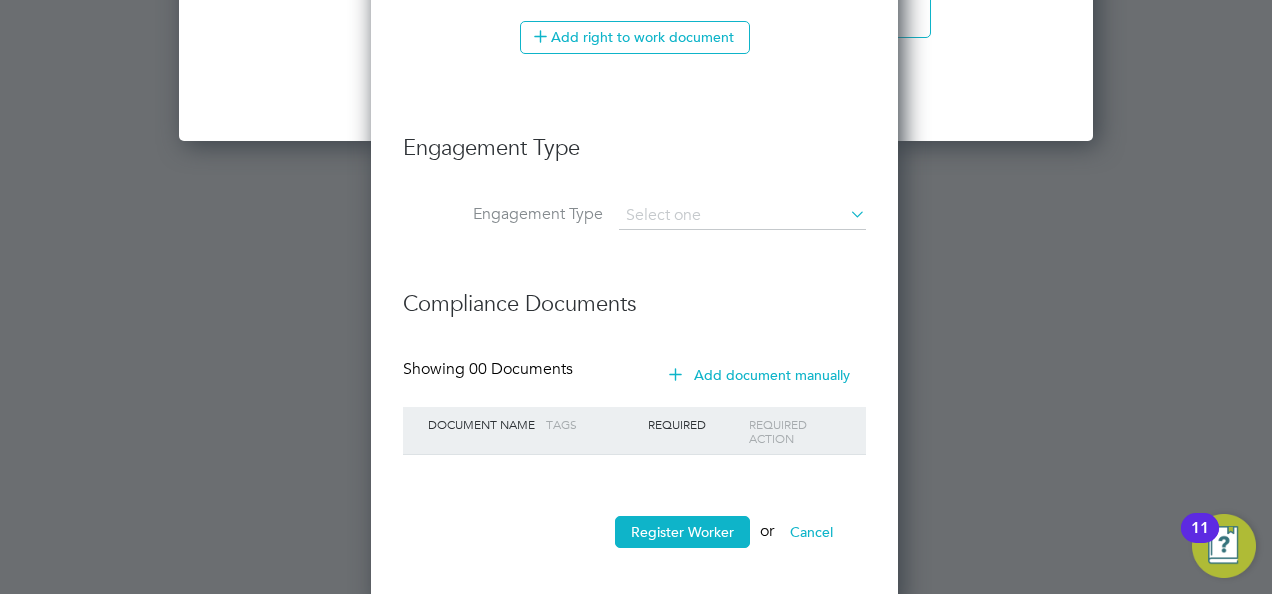 scroll, scrollTop: 3932, scrollLeft: 0, axis: vertical 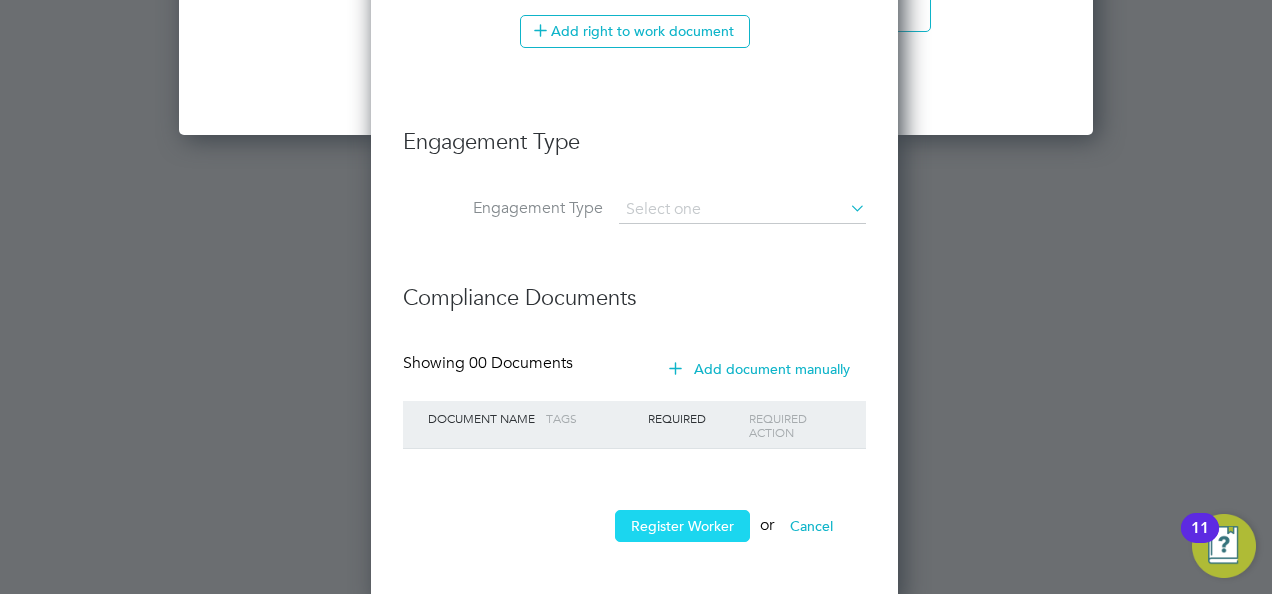 click on "Register Worker" at bounding box center [682, 526] 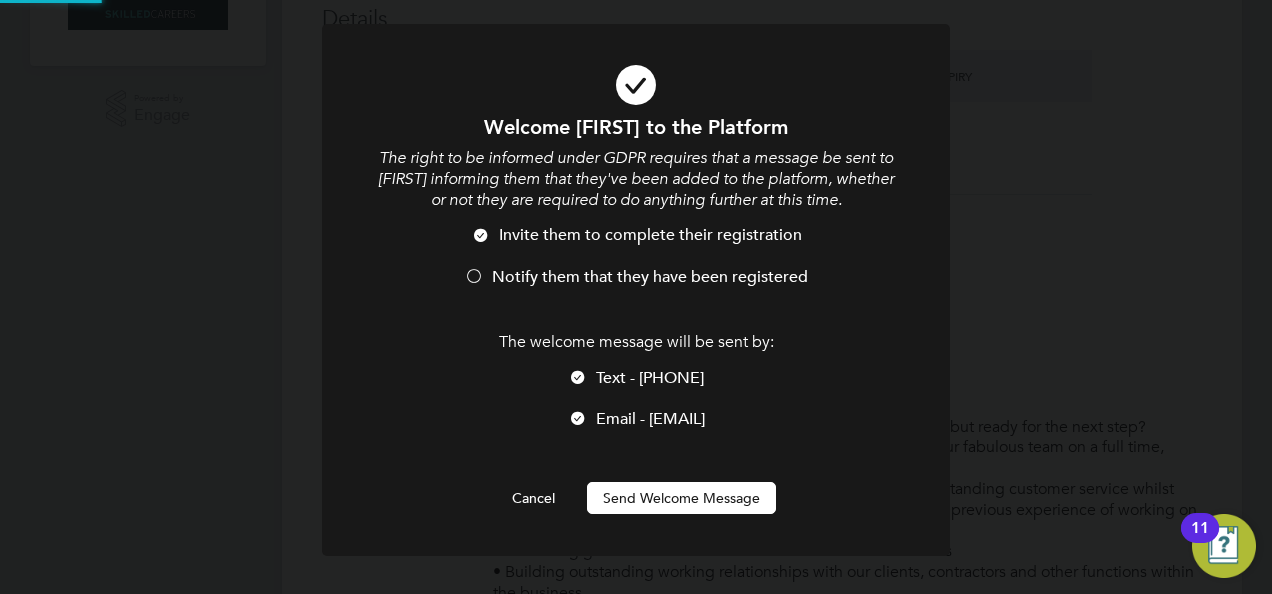 scroll, scrollTop: 0, scrollLeft: 0, axis: both 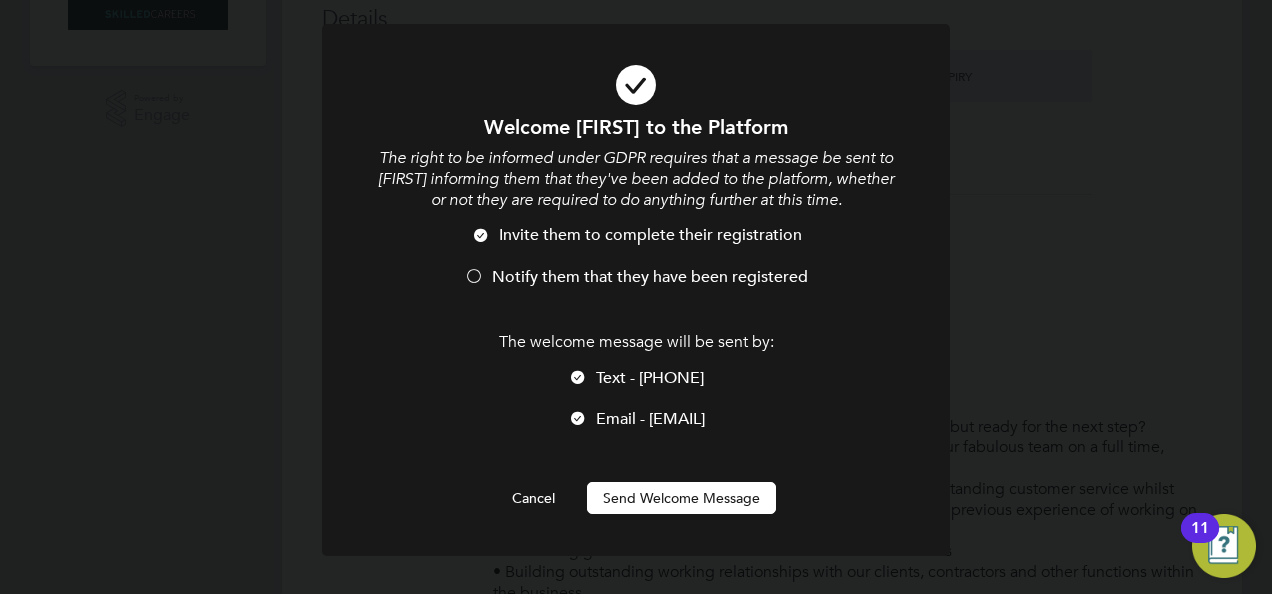 click on "Notify them that they have been registered" at bounding box center (636, 287) 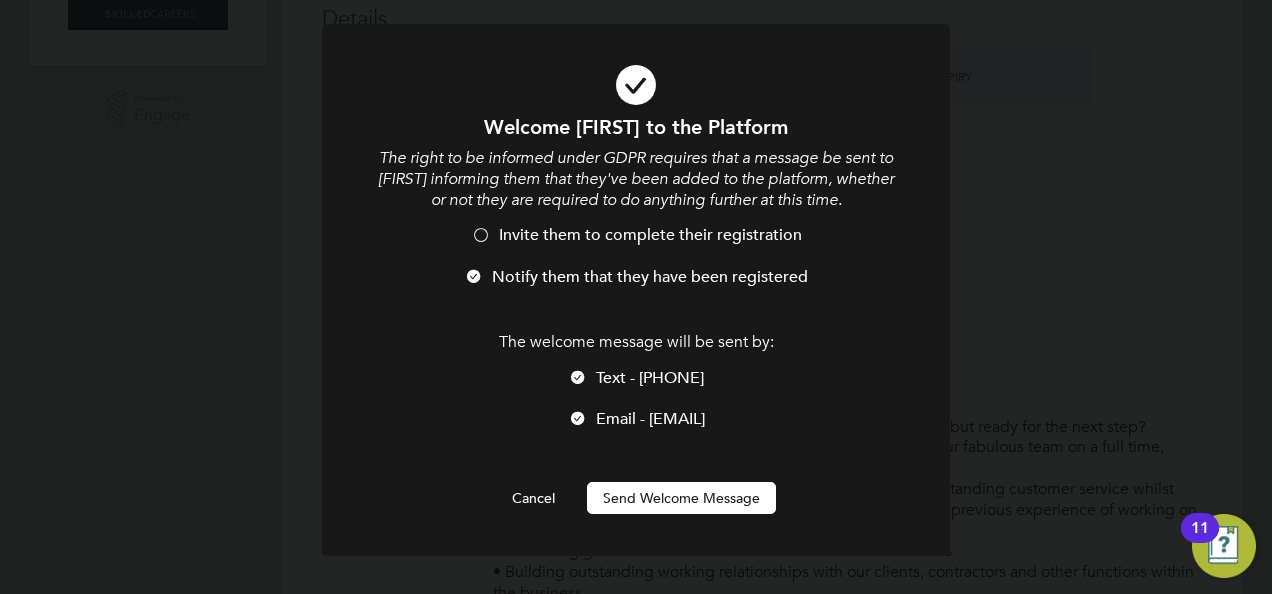 scroll, scrollTop: 1693, scrollLeft: 529, axis: both 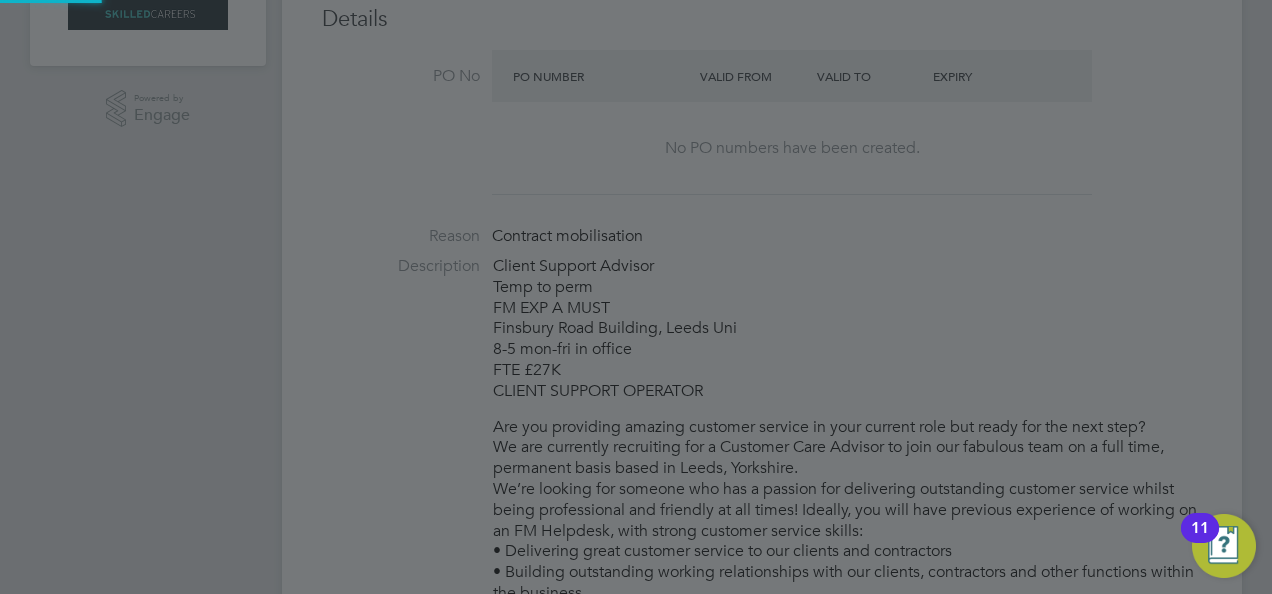 type on "[FIRST] [LAST] ([NUMBER])" 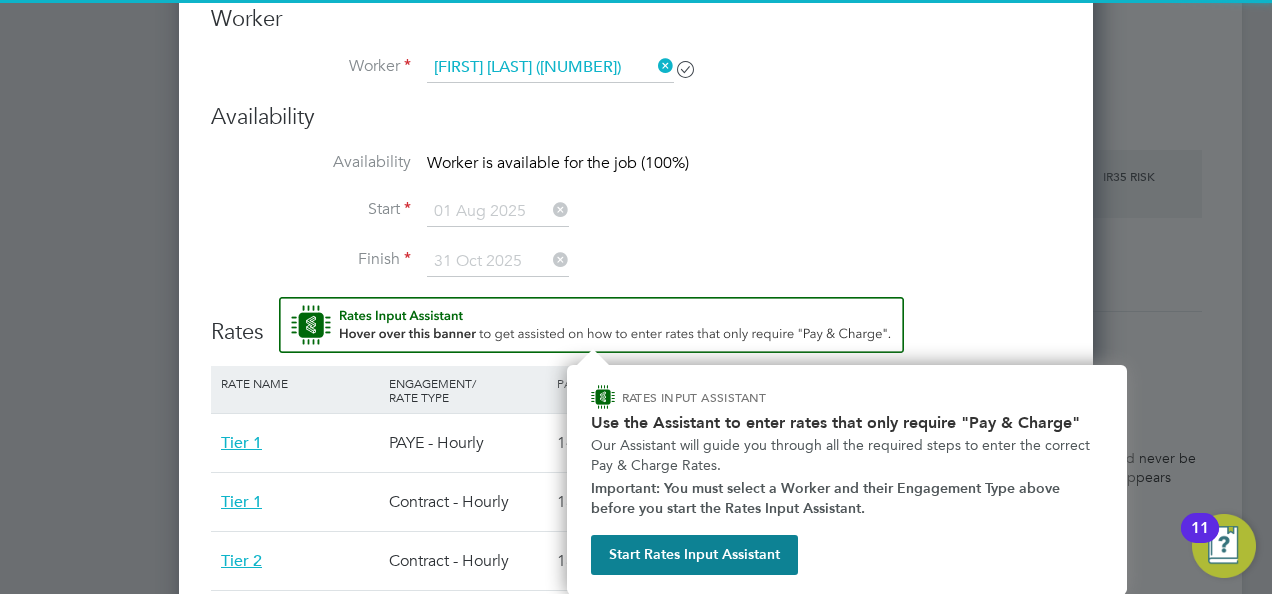 scroll, scrollTop: 2928, scrollLeft: 0, axis: vertical 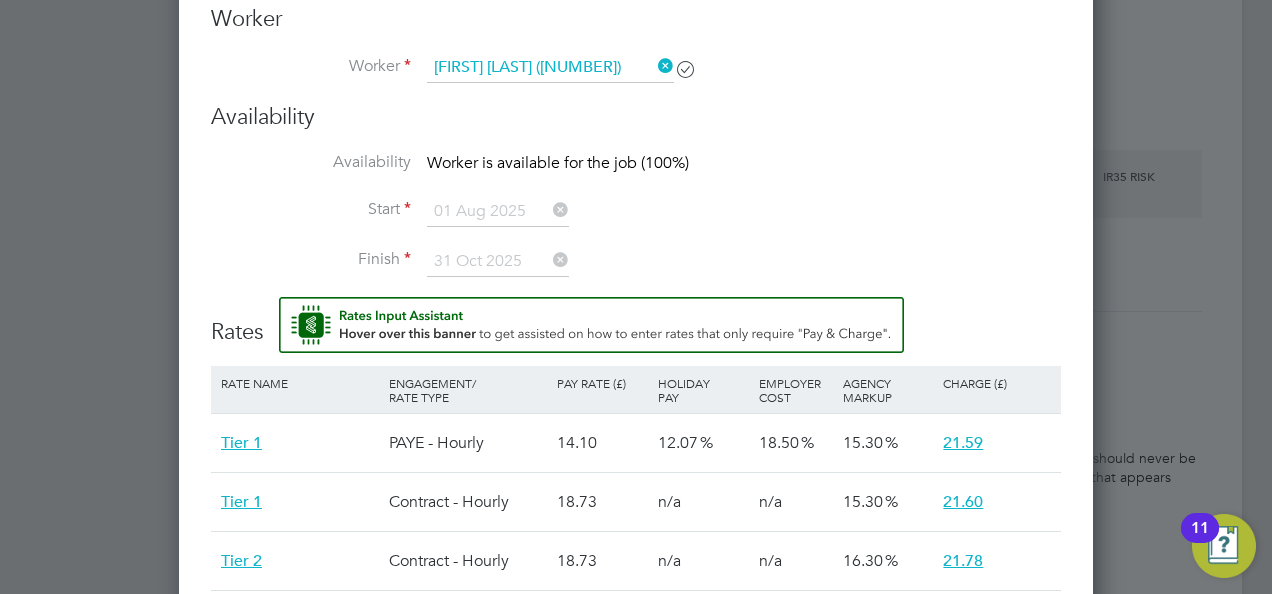 type 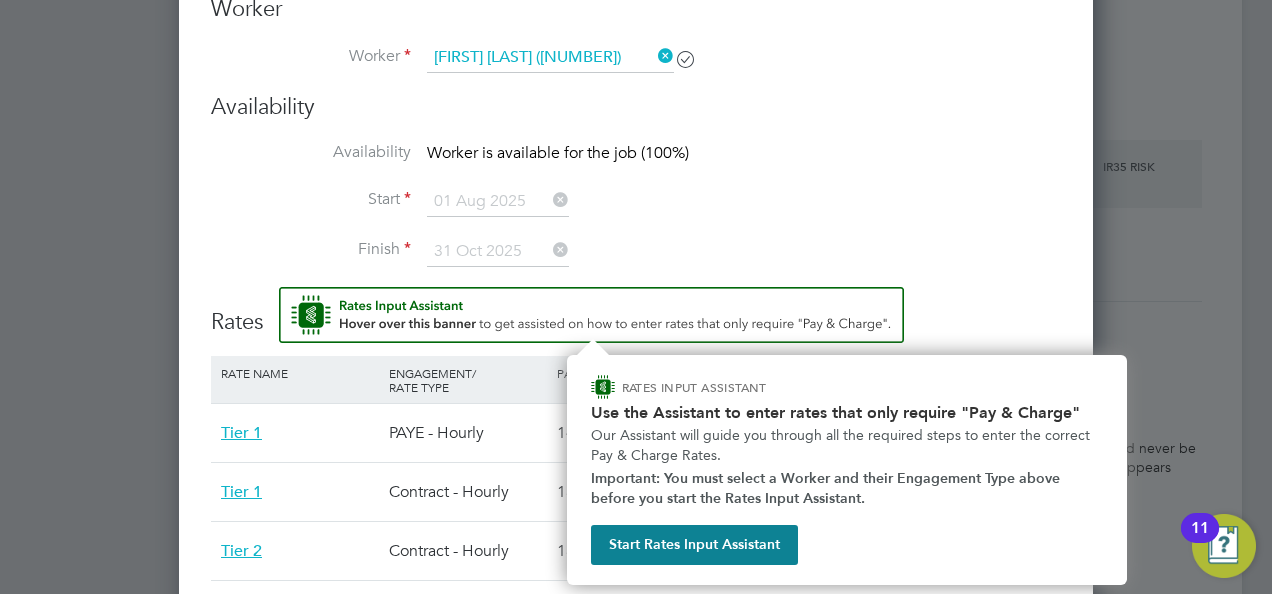 scroll, scrollTop: 3018, scrollLeft: 0, axis: vertical 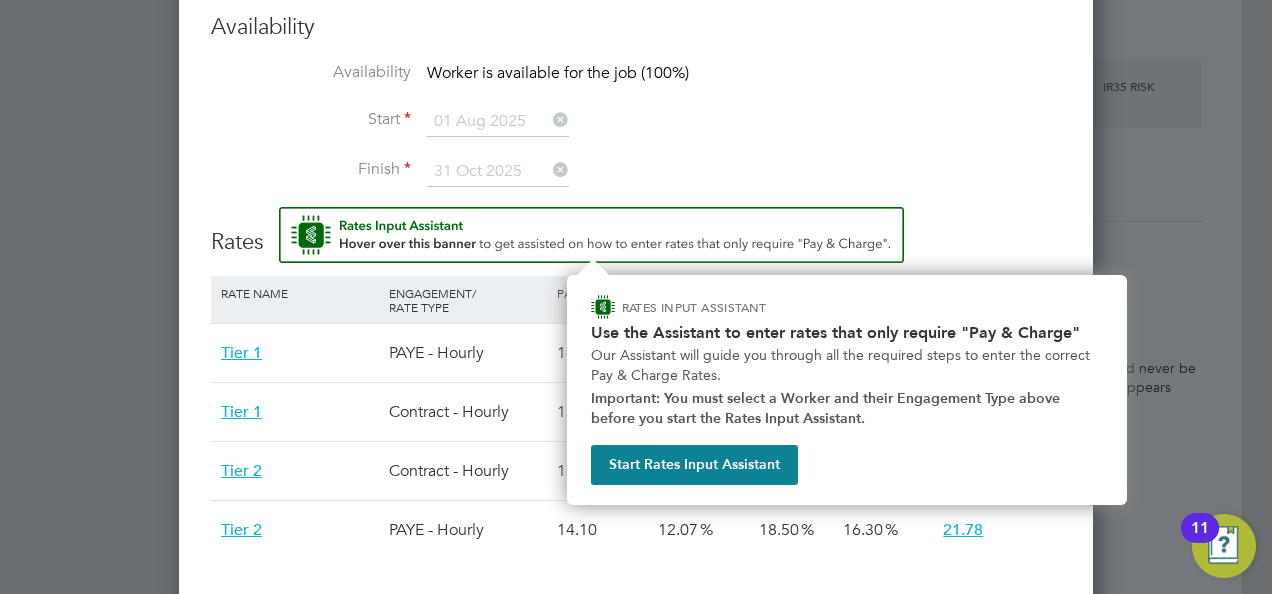 click at bounding box center (591, 235) 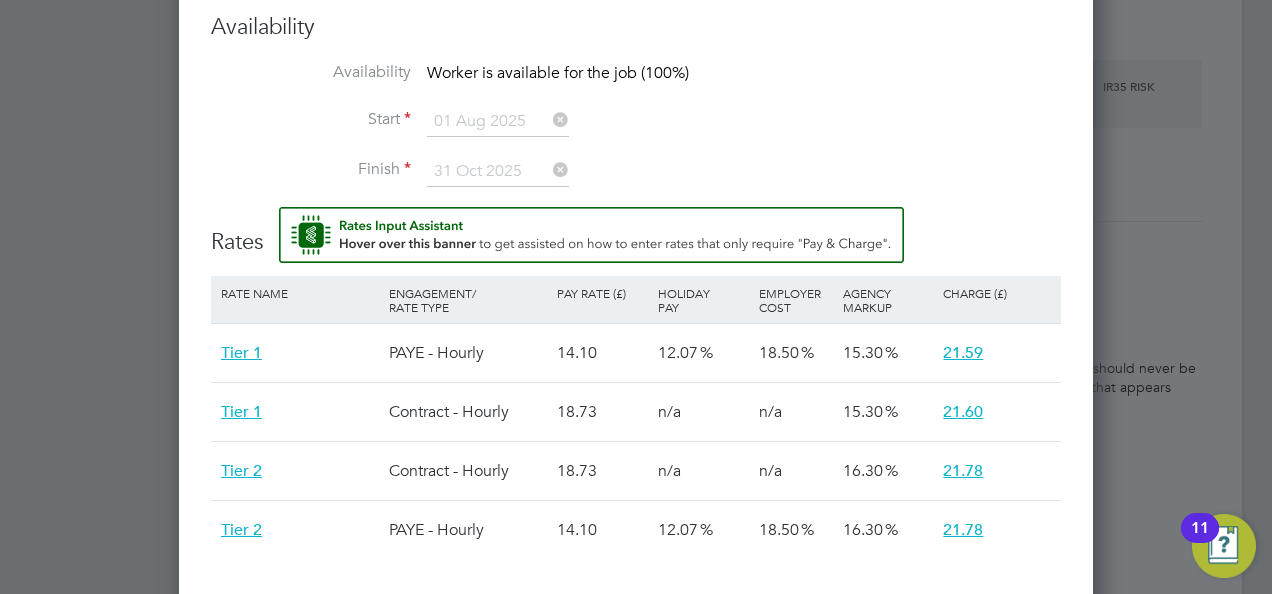 click on "Finish   31 Oct 2025" at bounding box center (636, 182) 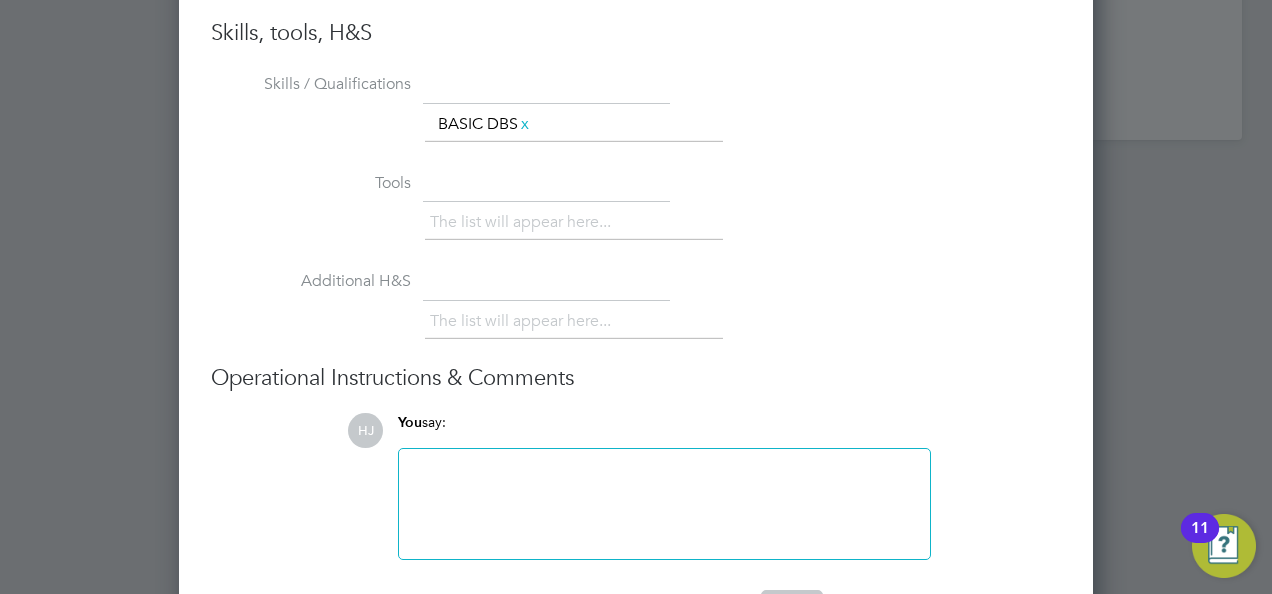 scroll, scrollTop: 3658, scrollLeft: 0, axis: vertical 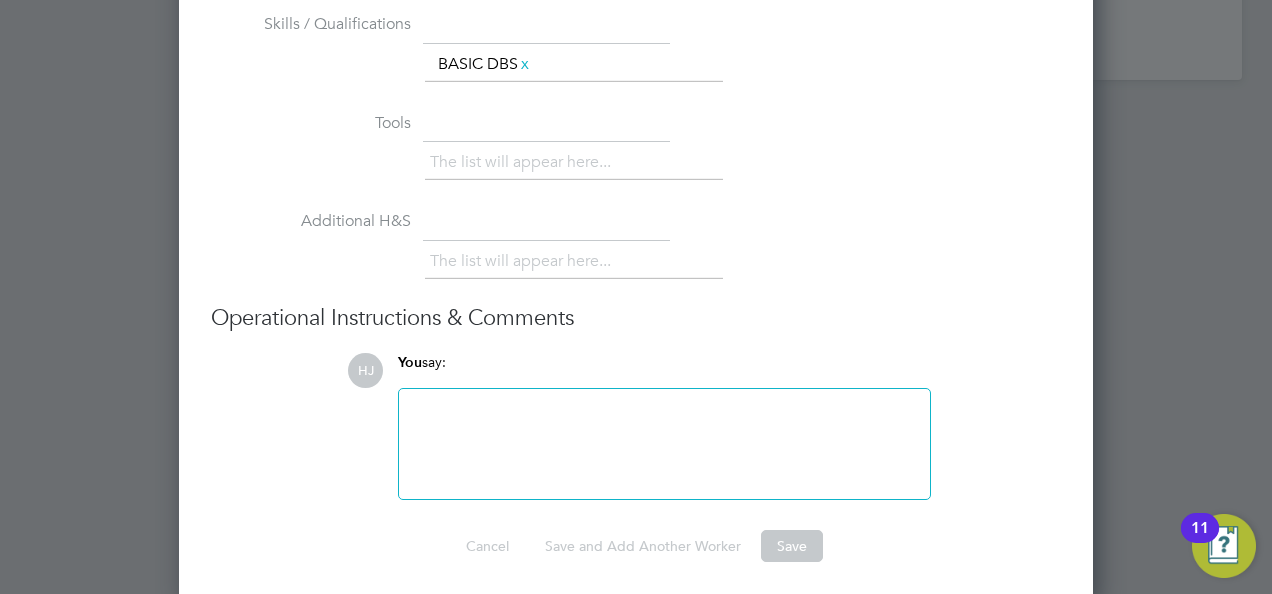click at bounding box center (664, 444) 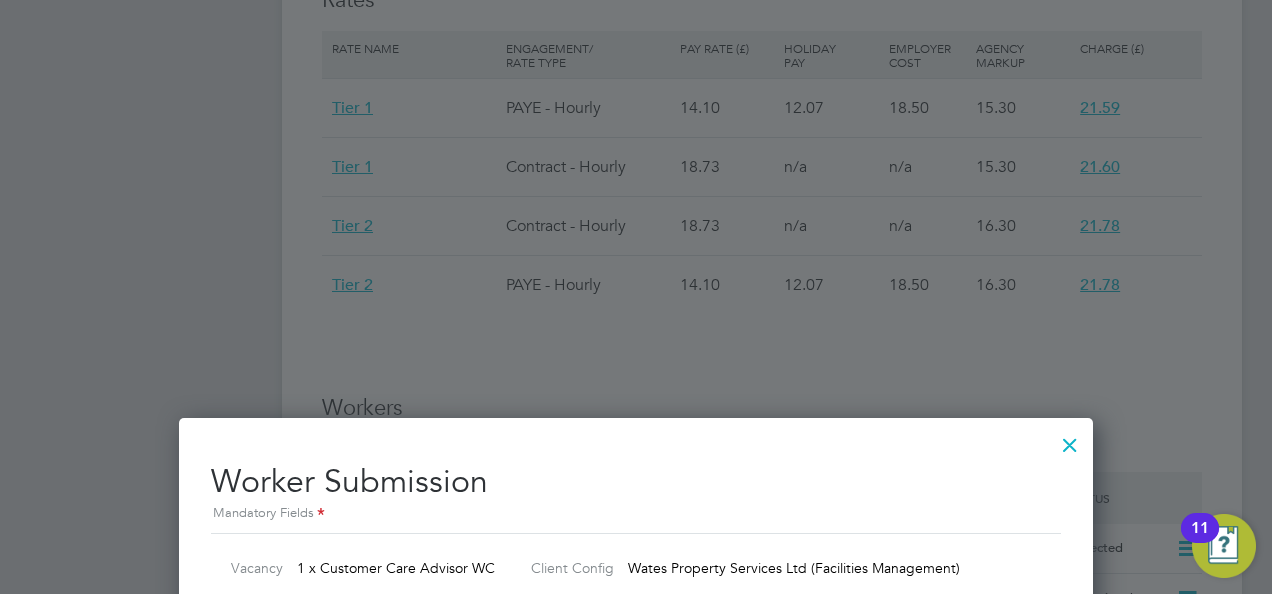 click at bounding box center (1070, 440) 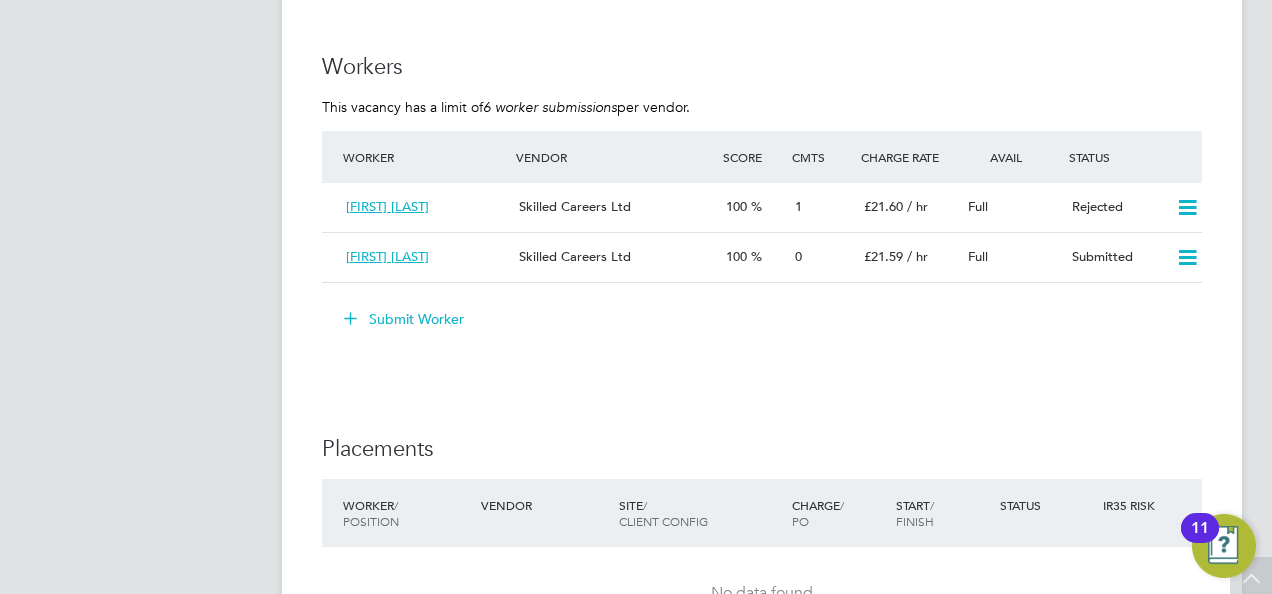 scroll, scrollTop: 2600, scrollLeft: 0, axis: vertical 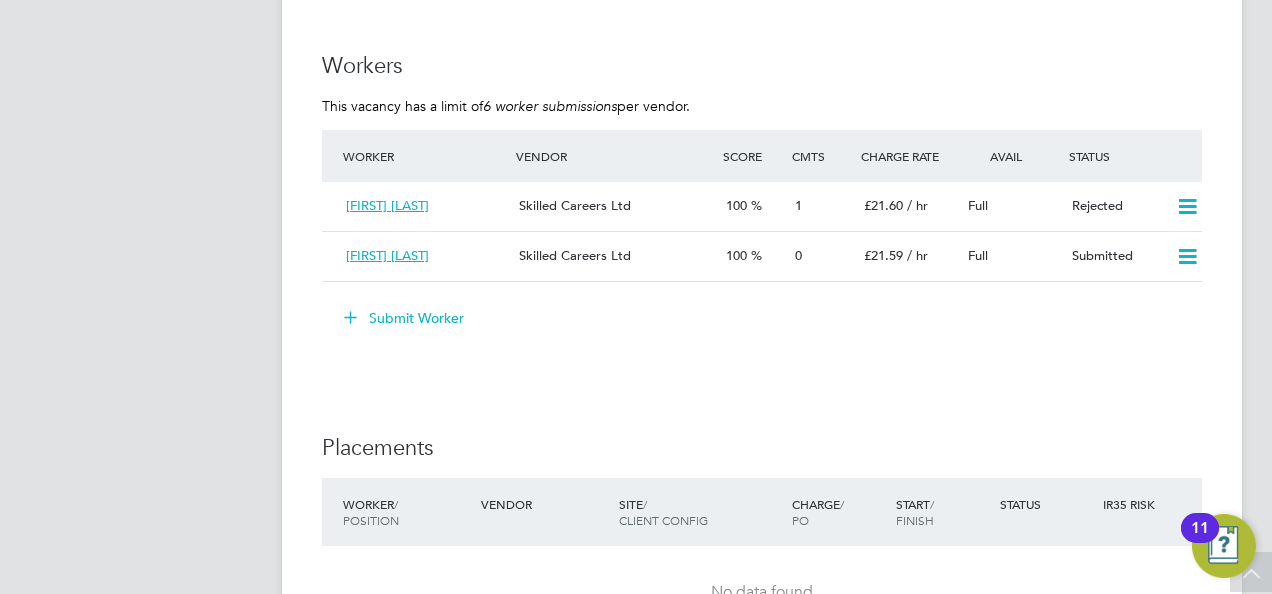 click on "Submit Worker" 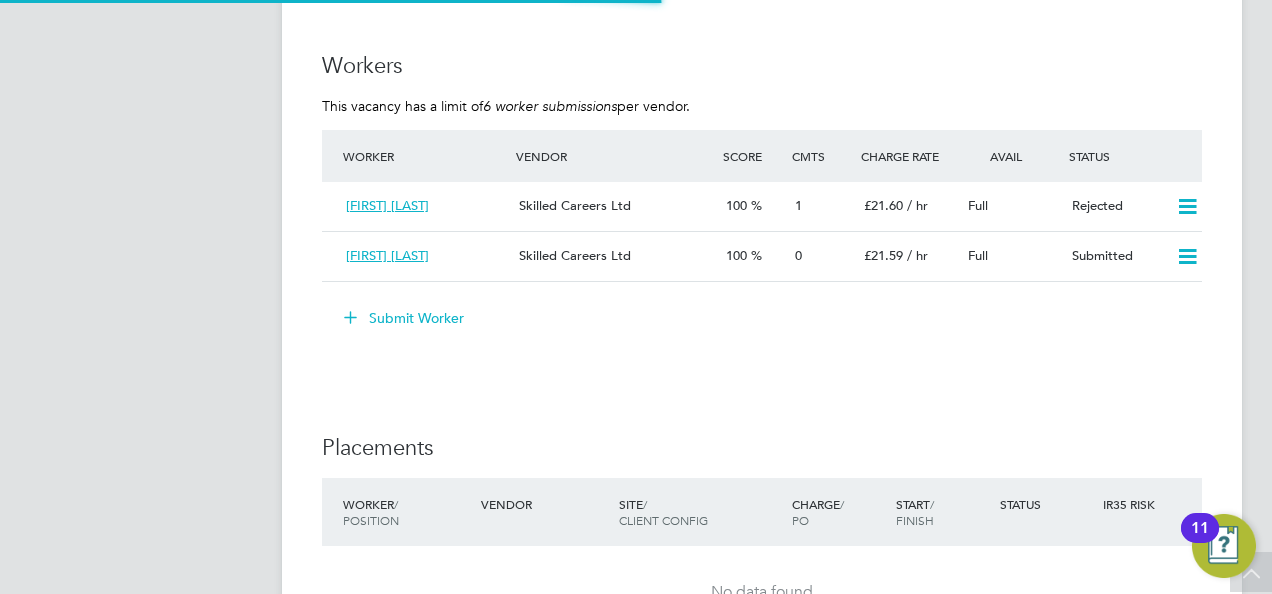 scroll, scrollTop: 10, scrollLeft: 10, axis: both 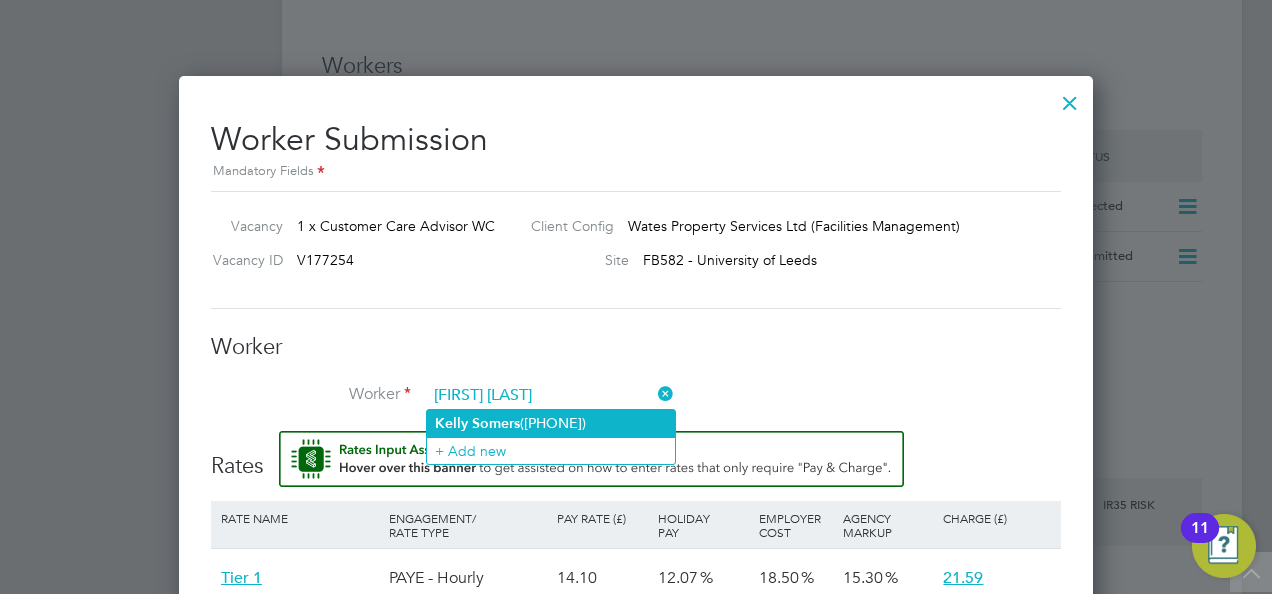 click on "Somers" 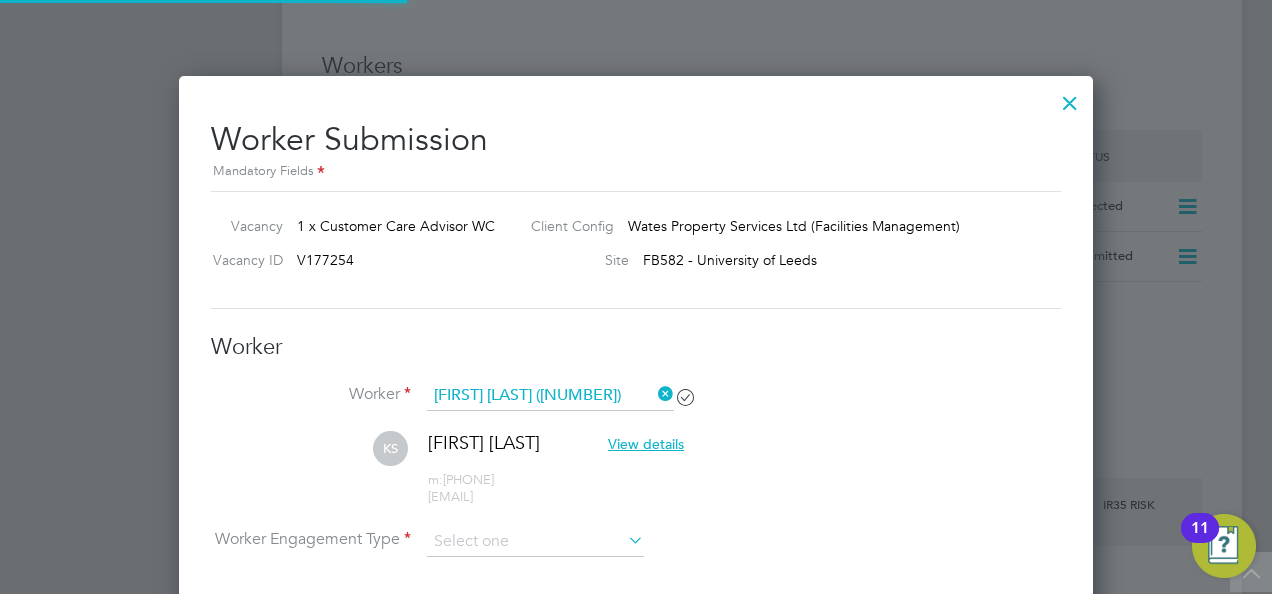 click on "Worker [FIRST] [LAST] ([PHONE])" at bounding box center [636, 406] 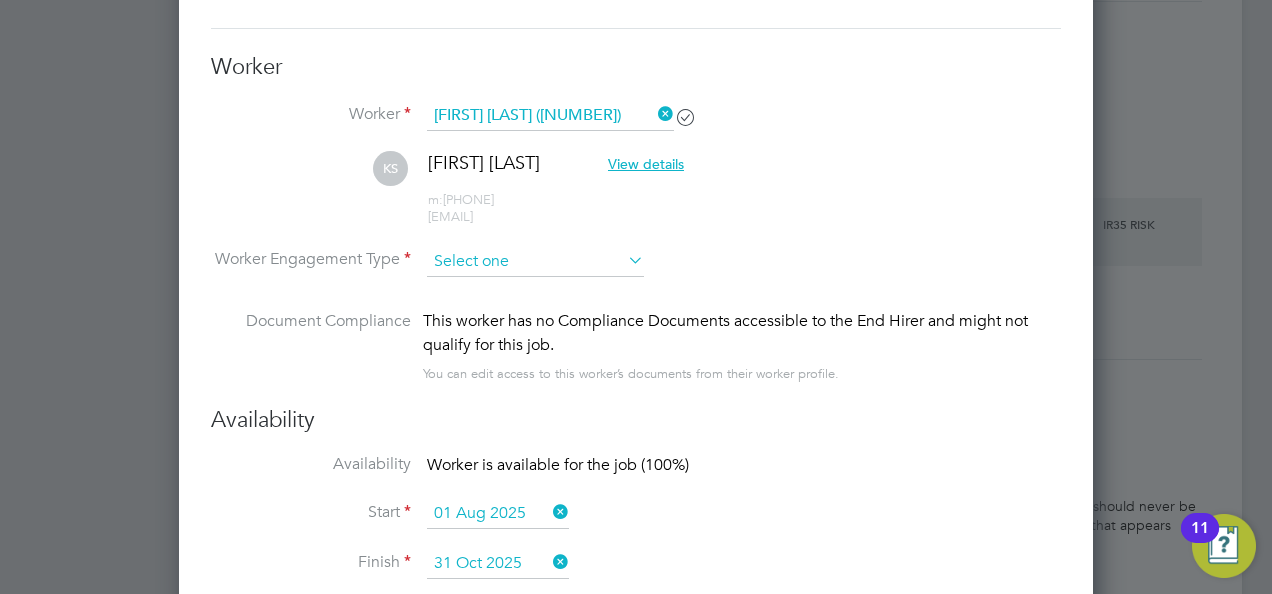 click at bounding box center (535, 262) 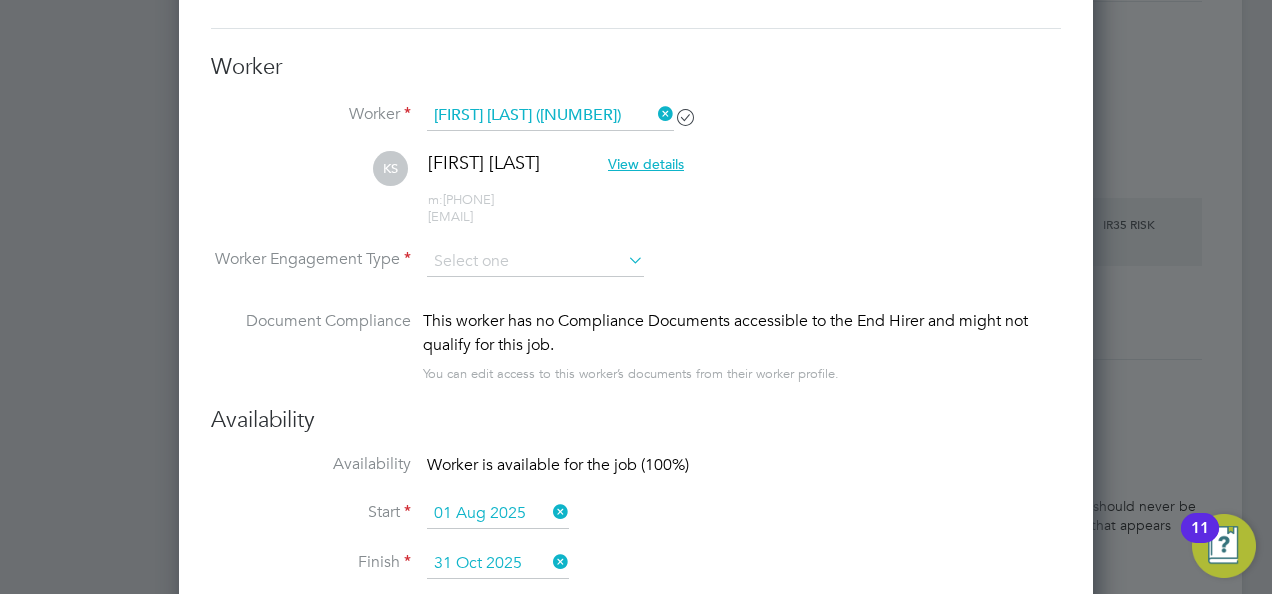 click on "All Vacancies Vacancy Details   Activity Logs   Vacancy Details Activity Logs All Vacancies Vacancy Details   Unfollow   1 x Customer Care Advisor WC - V177254 Confirmed   0 of 1 Duration   92 days Start In     6 days ago Last Updated 2 days ago Status   Open   End Hirer Wates Property Services Limited Client Config Wates Property Services Ltd (Facilities M… Start 01 Aug 2025 Finish 31 Oct 2025 Site FB582 - University of [CITY] Hiring Manager Alliance Team PO Manager  n/a Deployment Manager n/a IR35 Determination IR35 Status Disabled for this client. This feature can be enabled under this client's configuration. Details PO No PO Number Valid From Valid To Expiry No PO numbers have been created. Reason   Contract mobilisation Description Client Support Advisor
Temp to perm
FM EXP A MUST
Finsbury Road Building, University of [CITY]
8-5 mon-fri in office
FTE £27K
CLIENT SUPPORT OPERATOR
Are you providing amazing customer service in your current role but ready for the next step?
Skills / Qualifications Tools" 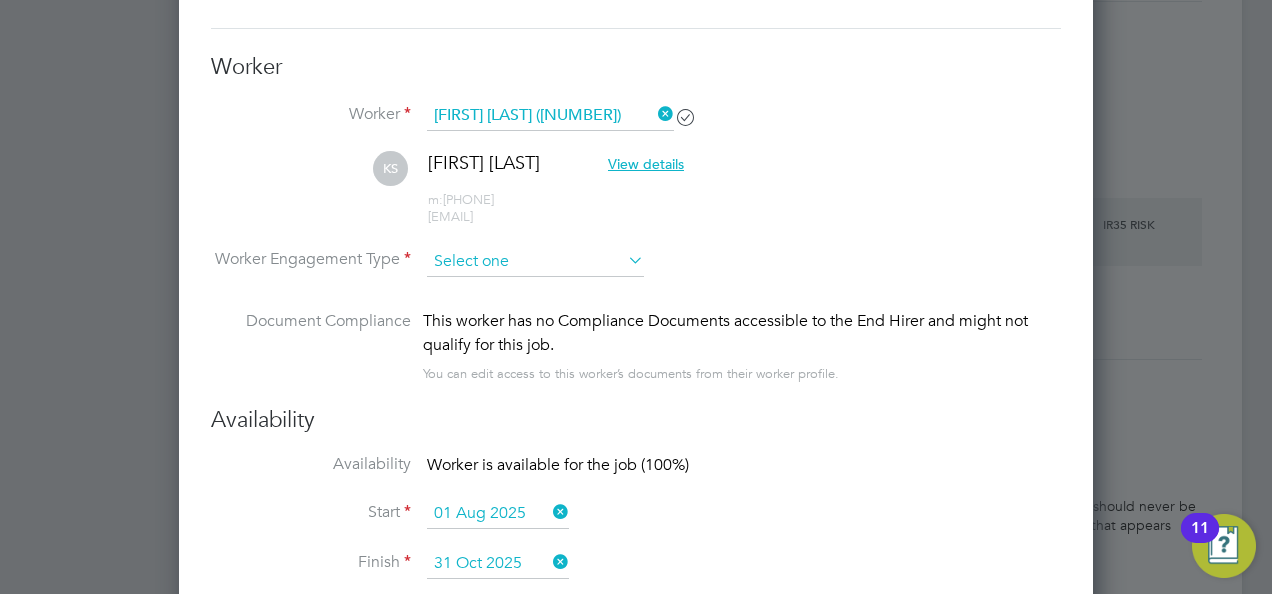 click at bounding box center (535, 262) 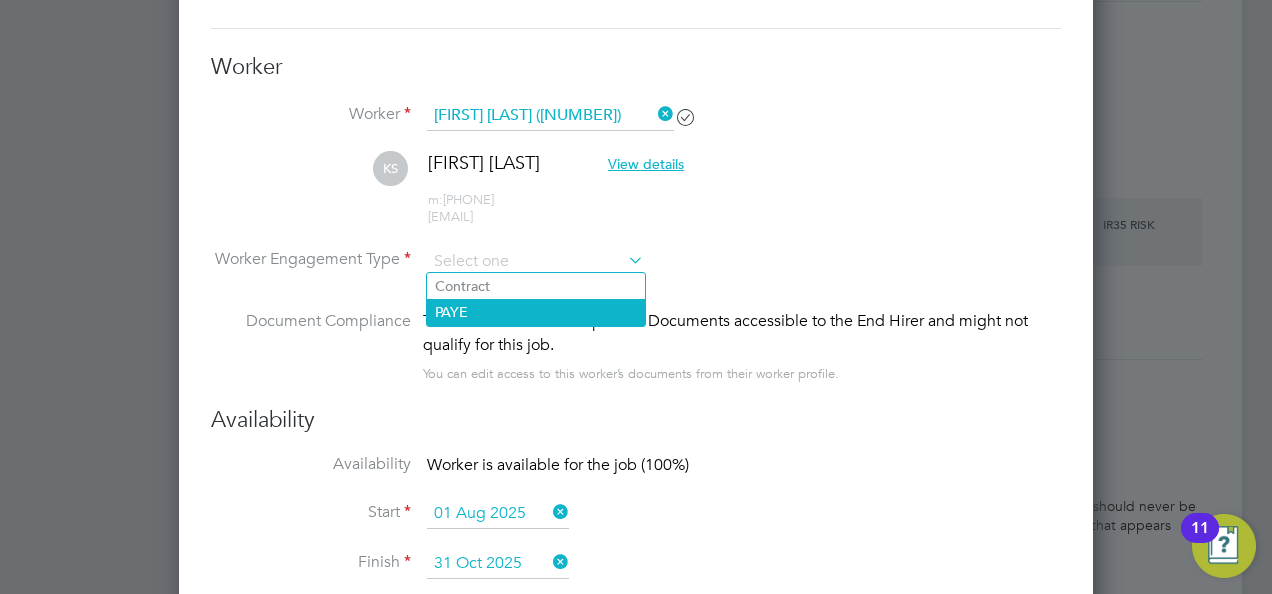 click on "PAYE" 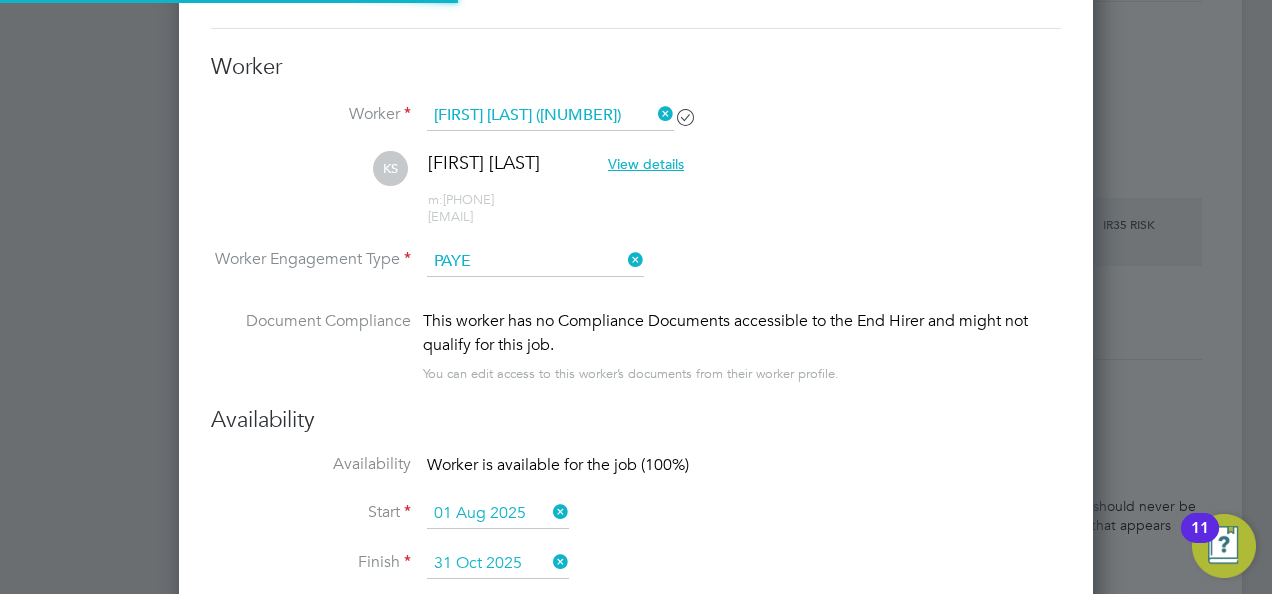 click on "Worker Engagement Type   PAYE" at bounding box center [636, 278] 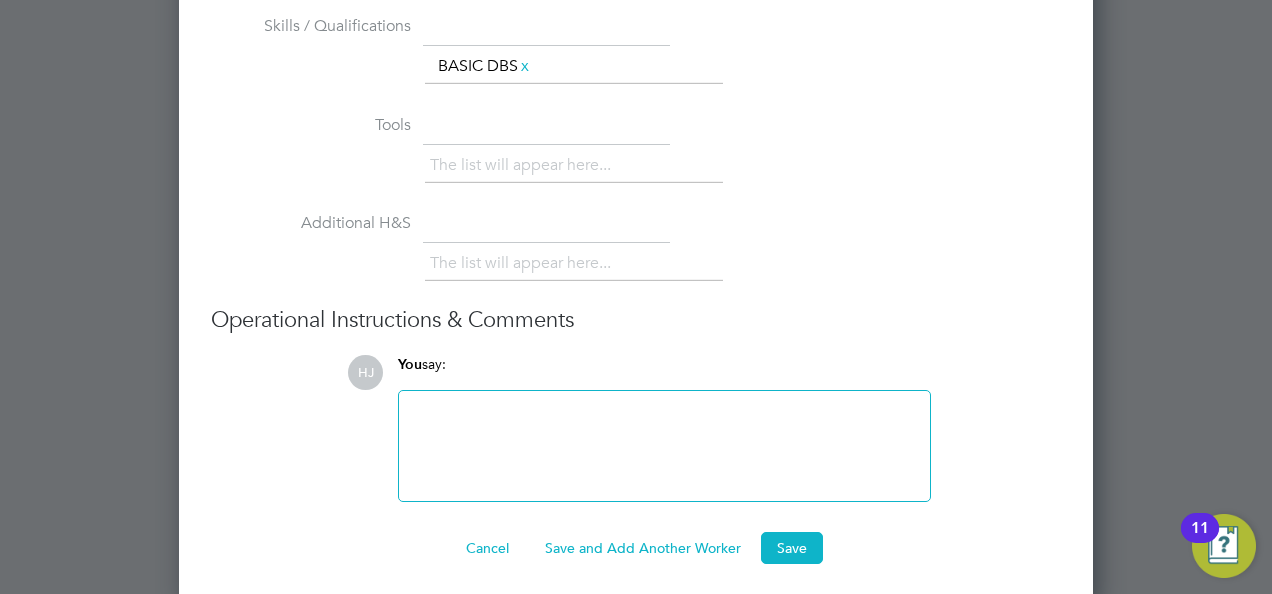 click on "Additional H&S The list will appear here..." at bounding box center [636, 257] 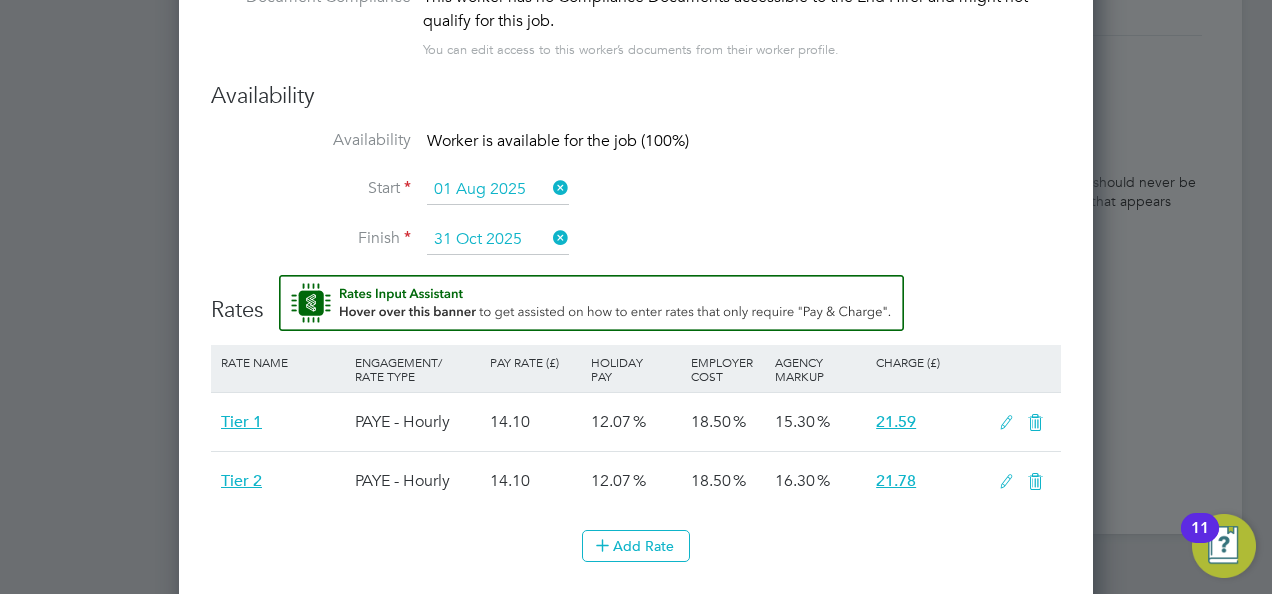 type 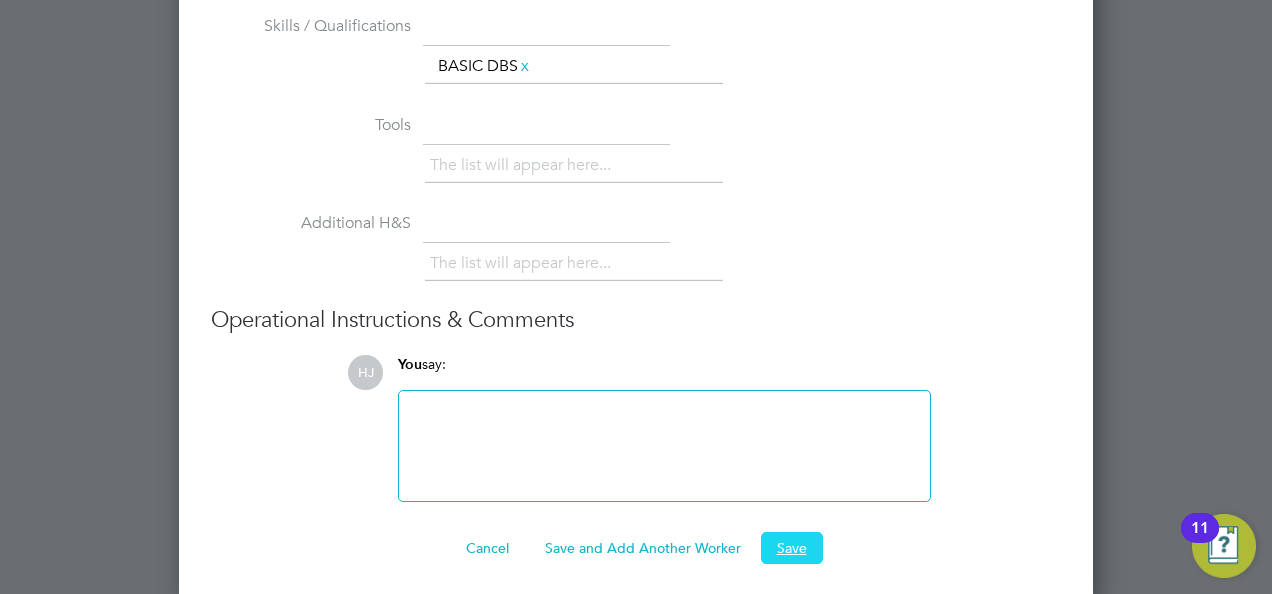 click on "Save" at bounding box center (792, 548) 